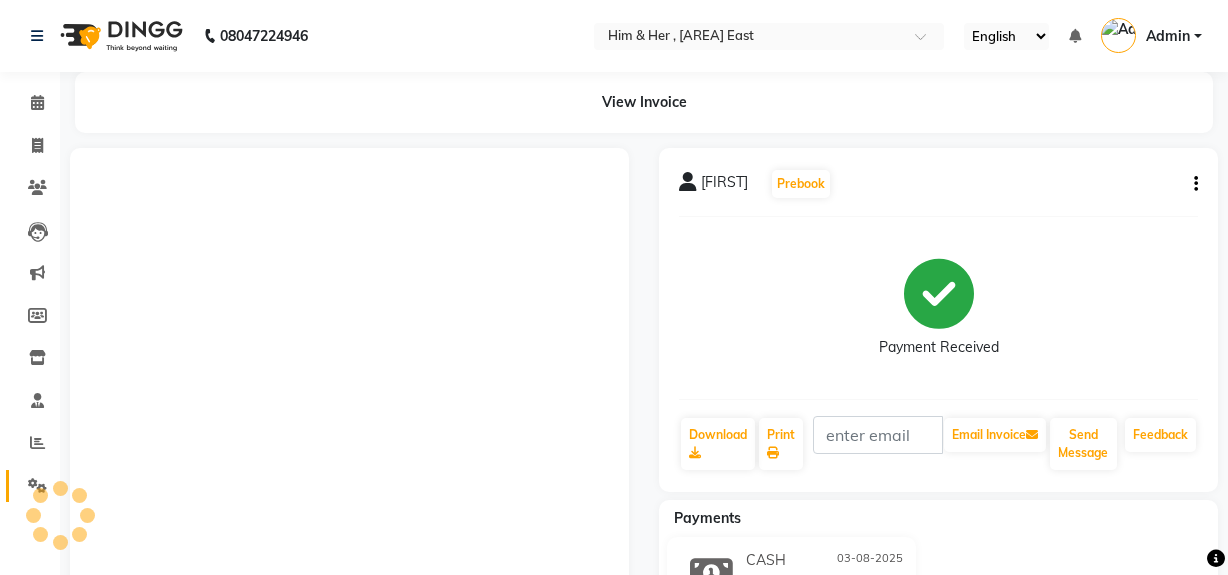 scroll, scrollTop: 0, scrollLeft: 0, axis: both 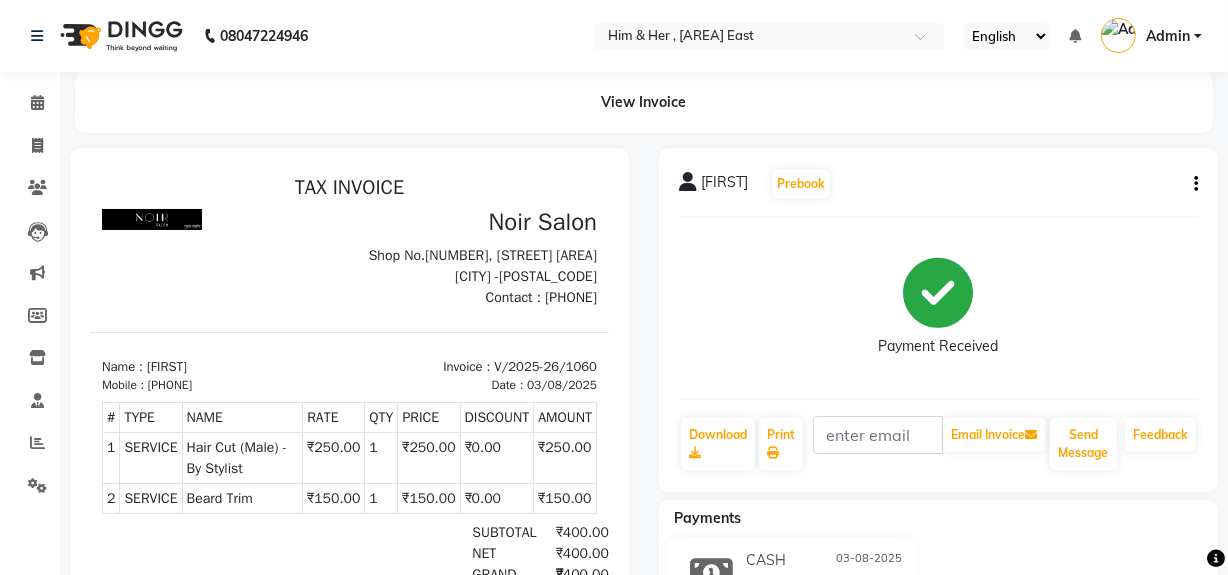 click at bounding box center (60, 515) 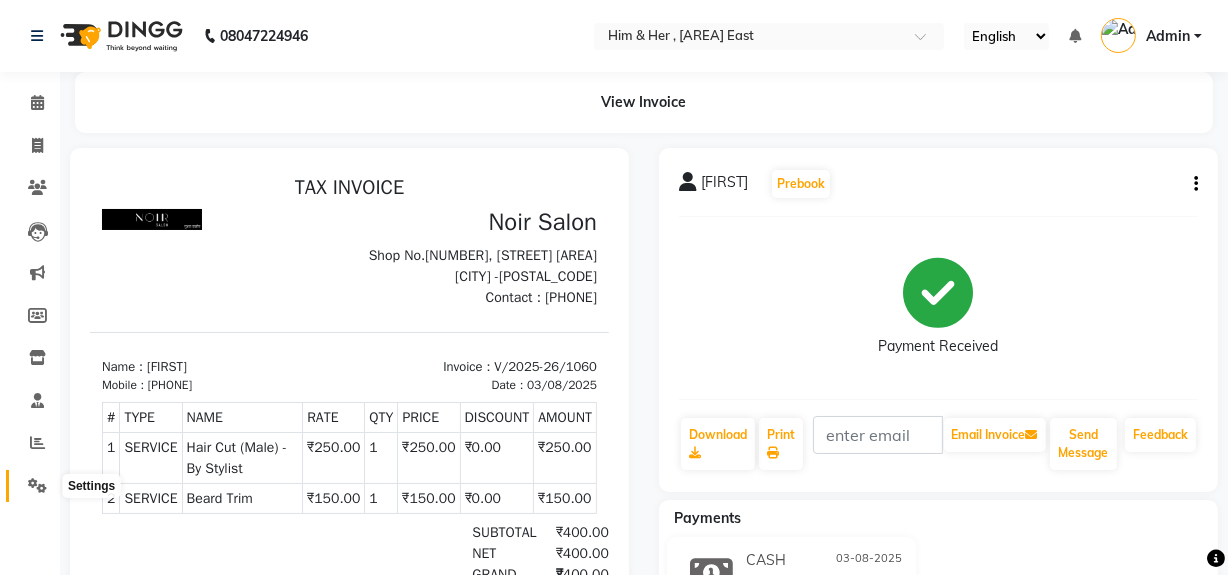 click 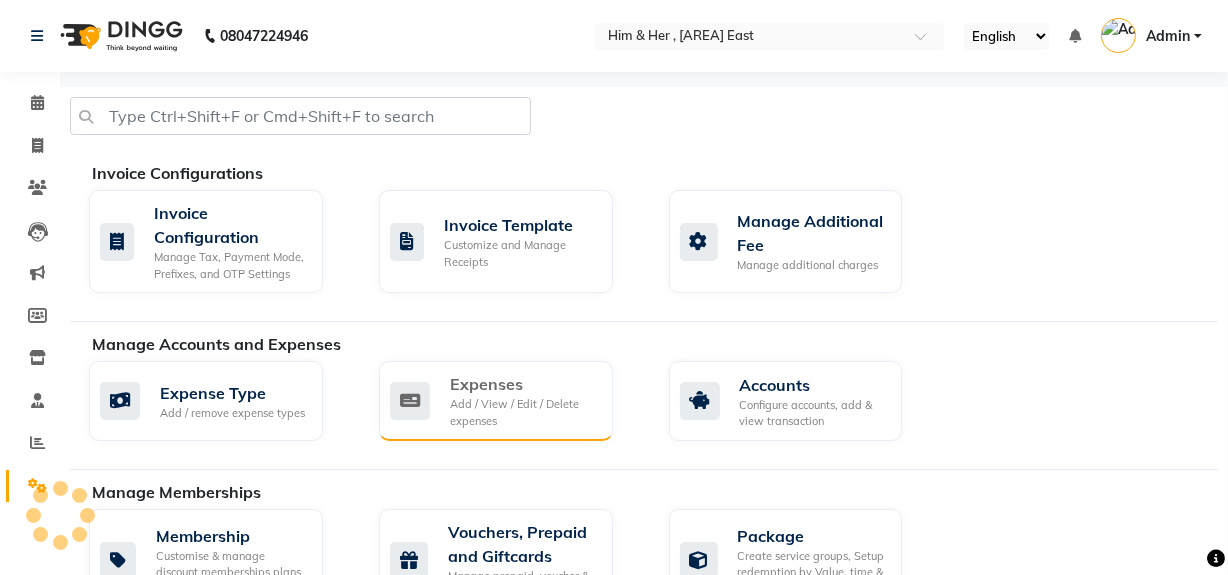 click on "Expenses" 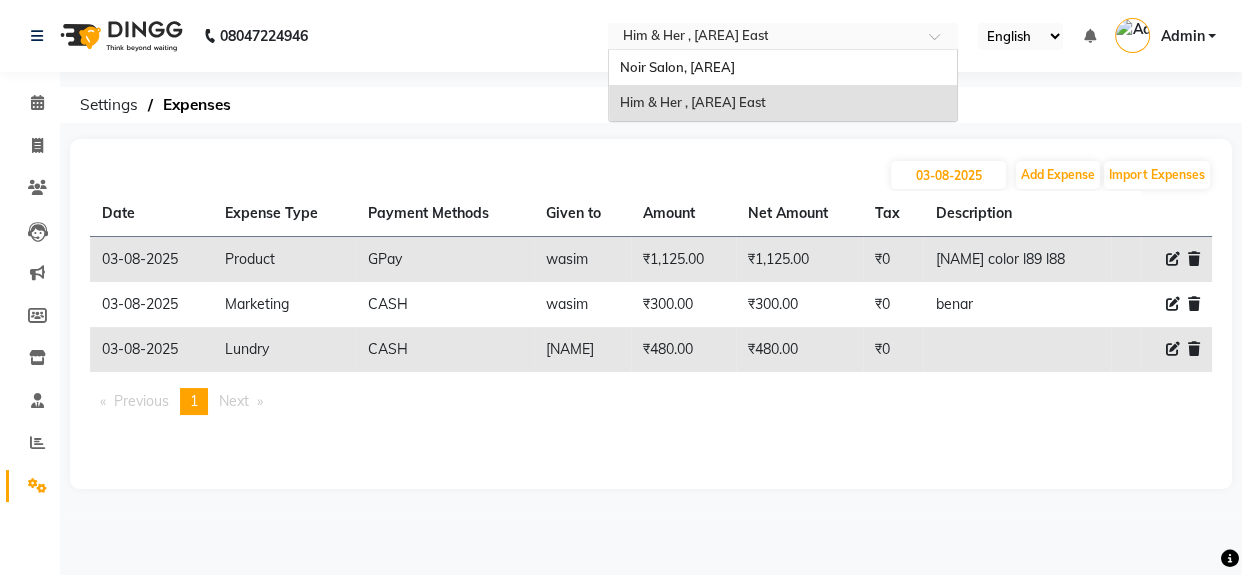 click at bounding box center (763, 38) 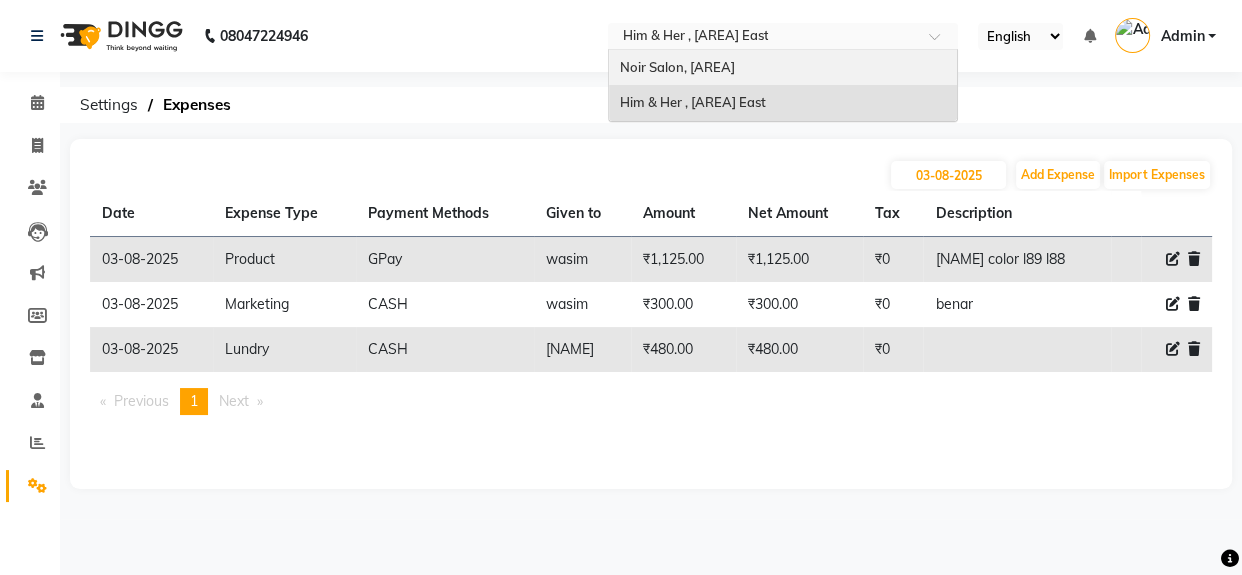 click on "Noir Salon, [LOCATION]" at bounding box center (676, 67) 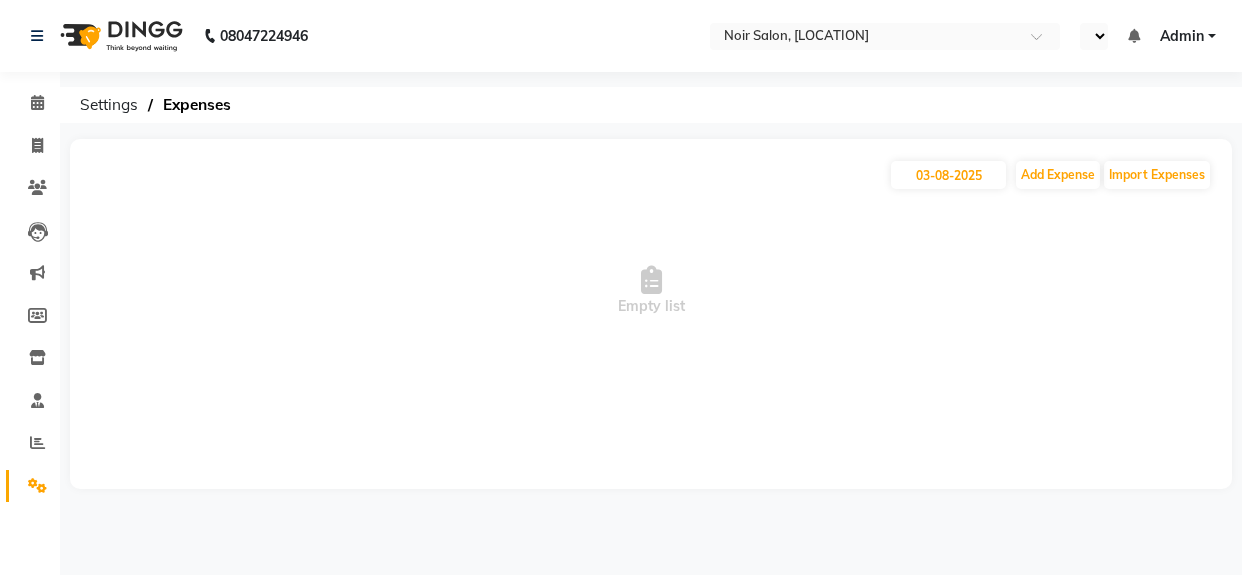 scroll, scrollTop: 0, scrollLeft: 0, axis: both 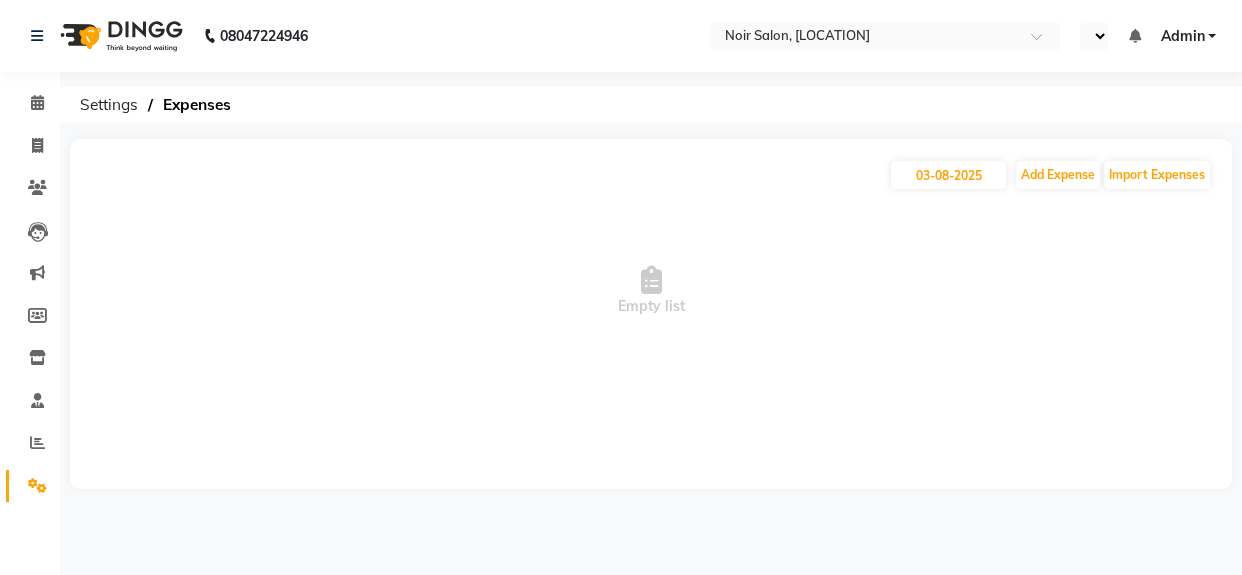 select on "en" 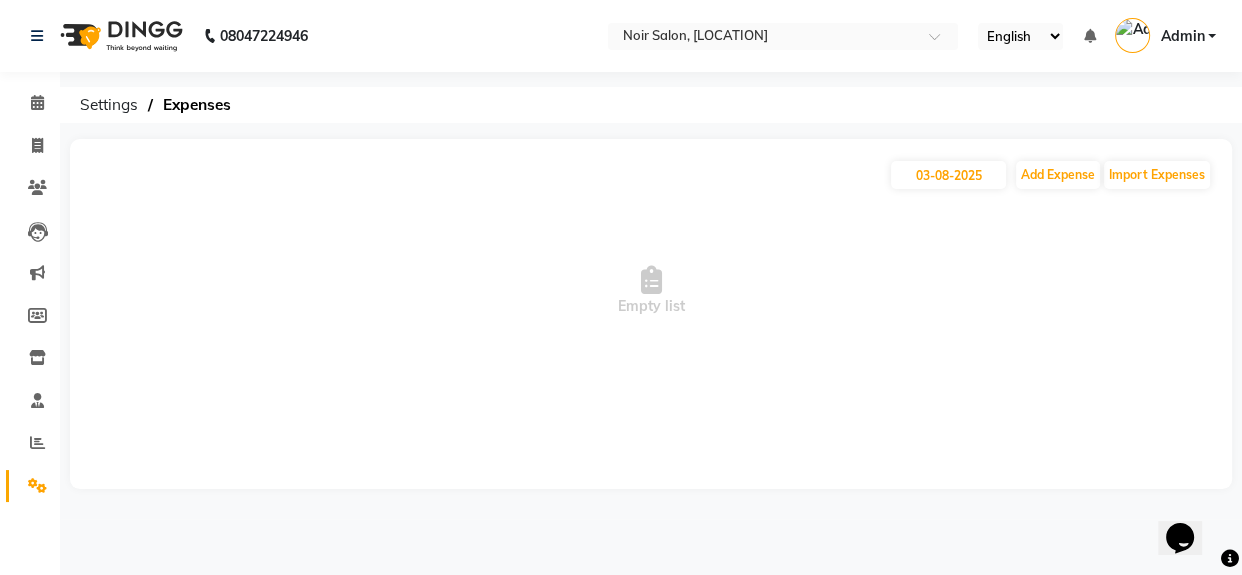 scroll, scrollTop: 0, scrollLeft: 0, axis: both 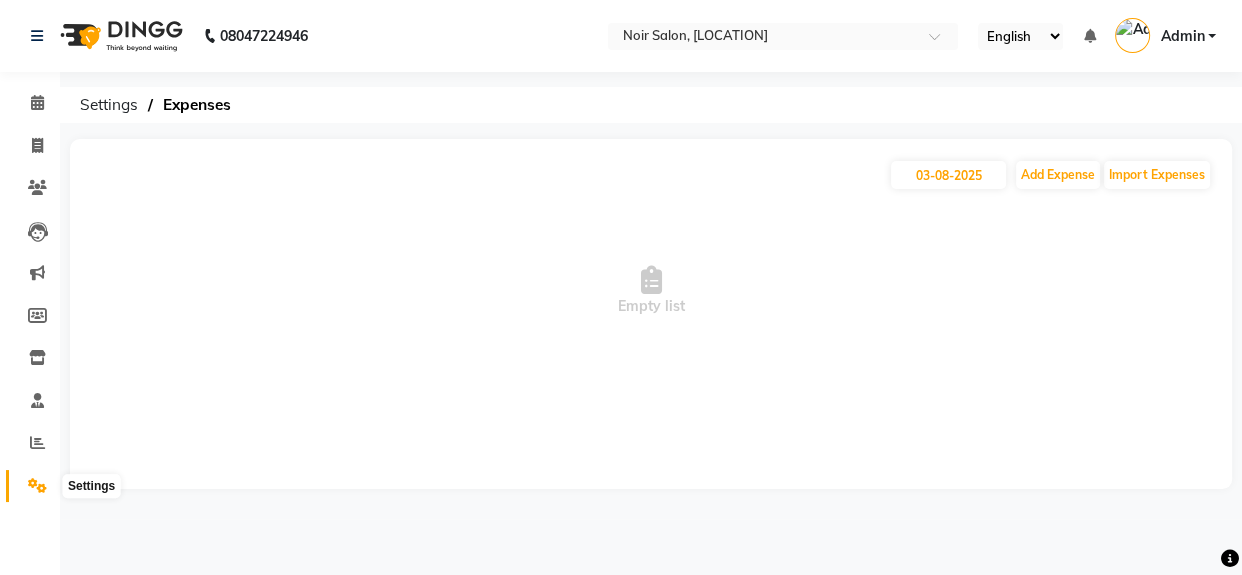 click 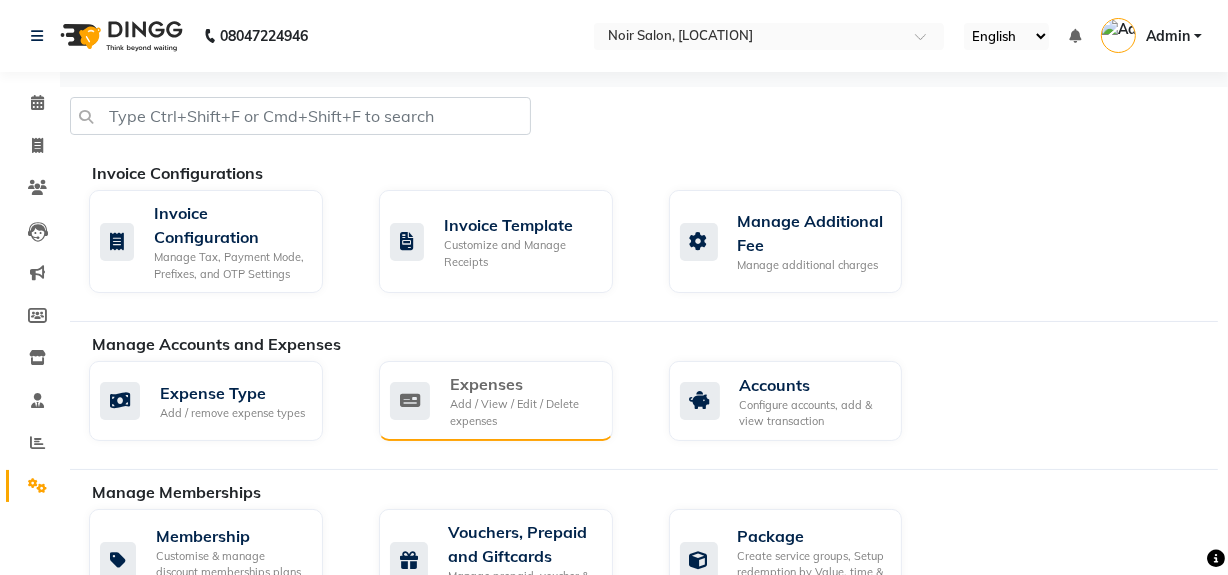 click on "Expenses" 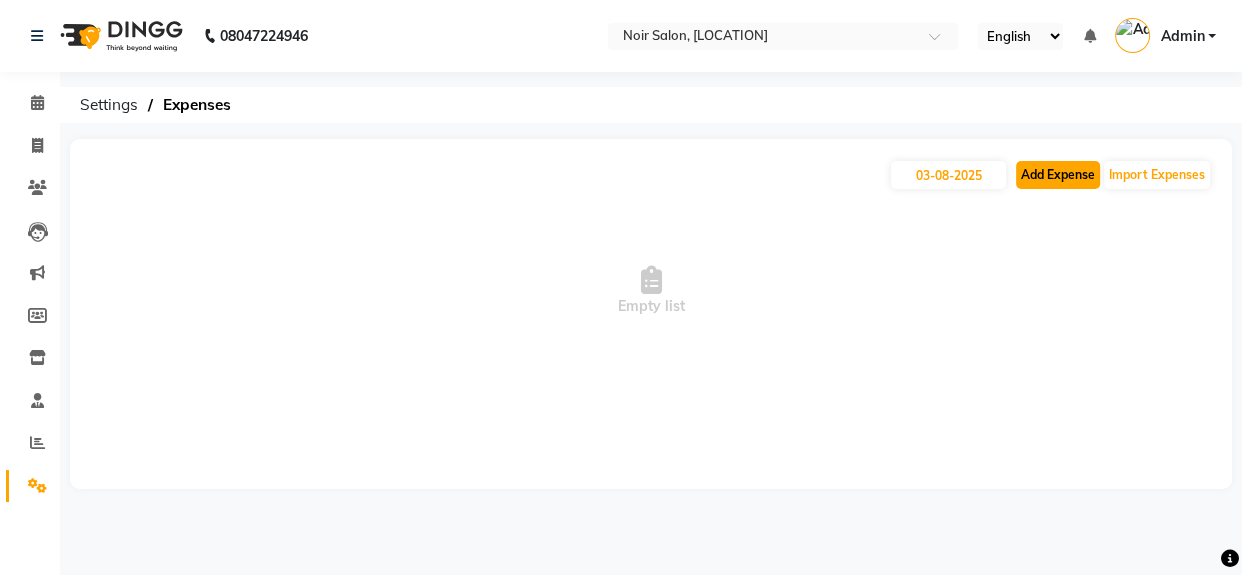 click on "Add Expense" 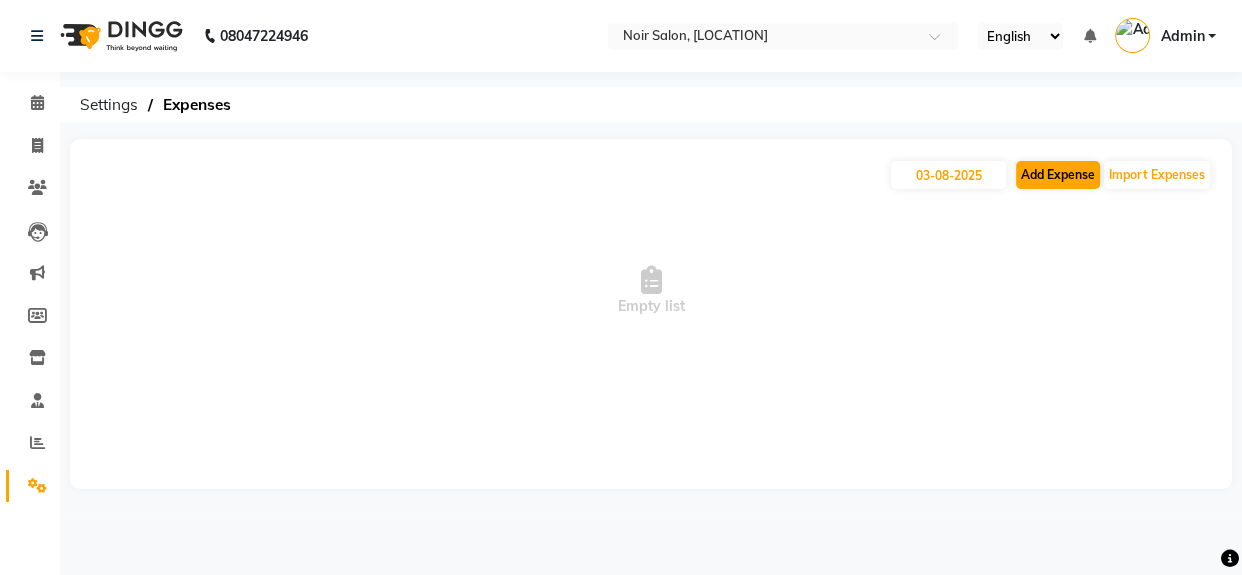 select on "1" 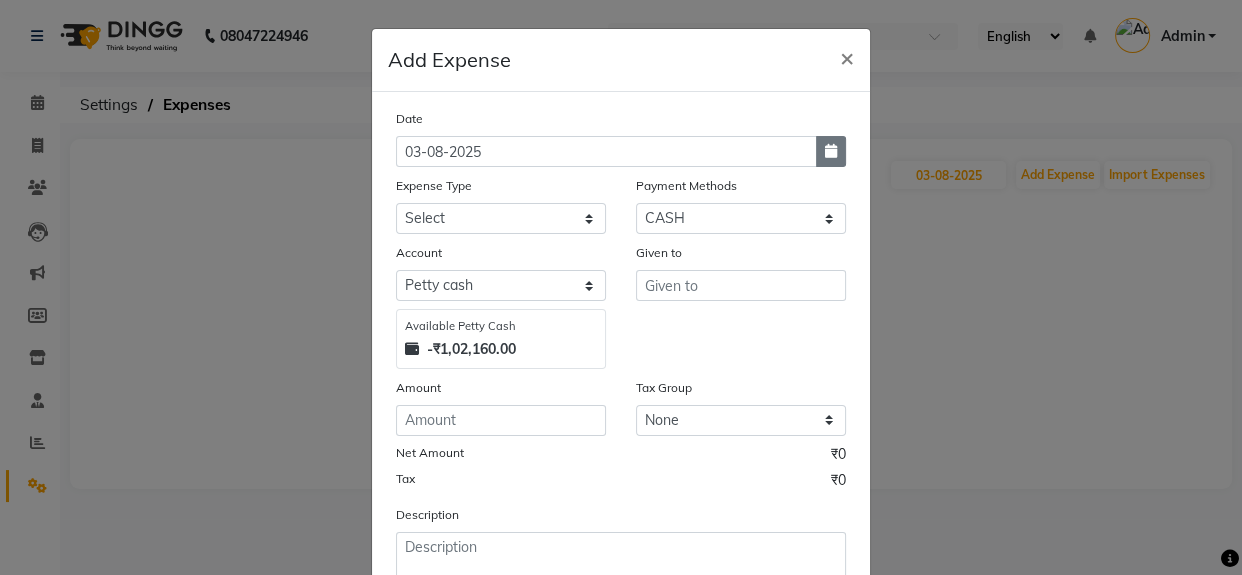 click 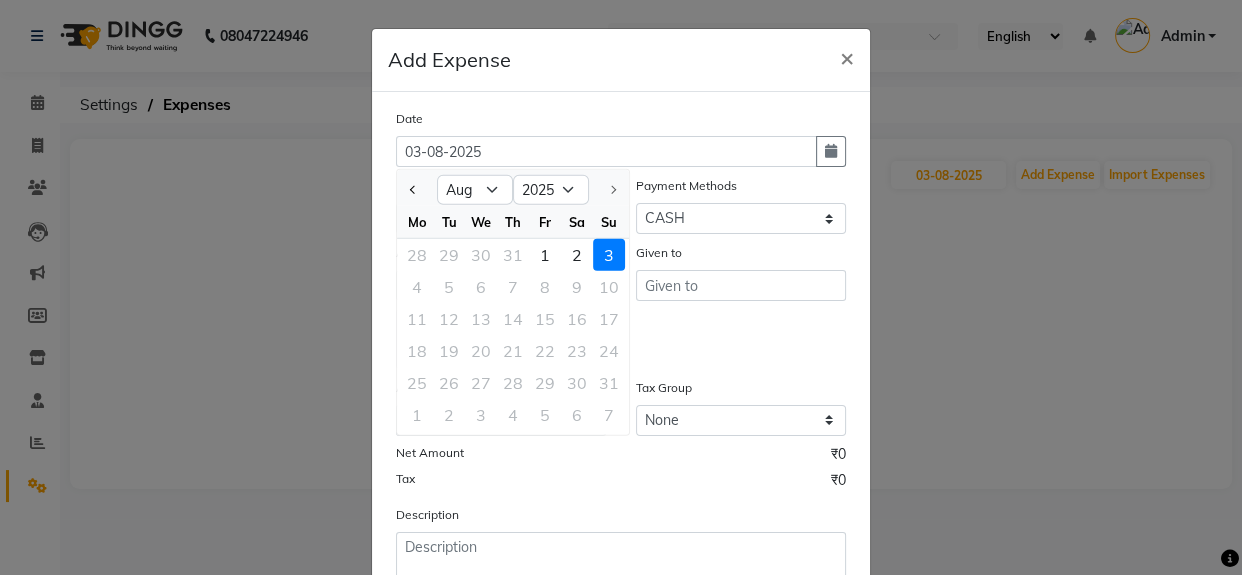 click on "Add Expense  × Date 03-08-2025 Jan Feb Mar Apr May Jun Jul Aug 2015 2016 2017 2018 2019 2020 2021 2022 2023 2024 2025 Mo Tu We Th Fr Sa Su 28 29 30 31 1 2 3 4 5 6 7 8 9 10 11 12 13 14 15 16 17 18 19 20 21 22 23 24 25 26 27 28 29 30 31 1 2 3 4 5 6 7 Expense Type Select Advance Advance Salary Bank charges Cash transfer to bank Cash transfer to hub charity Check Client Snacks Disposabal Electricity bill Equipment Incentive Lundry Maintenance Marketing milk OT Owner Snacks Pantry Product Rent Salary saloon electricity staff advance Staff Snacks Tea Tip Water Payment Methods Select Package PhonePe Voucher Gift Card GPay CARD Prepaid CASH ONLINE Wallet Account Select Petty cash Default account Available Petty Cash -₹1,02,160.00 Given to Amount Tax Group None GST Net Amount ₹0 Tax ₹0 Description  Save" 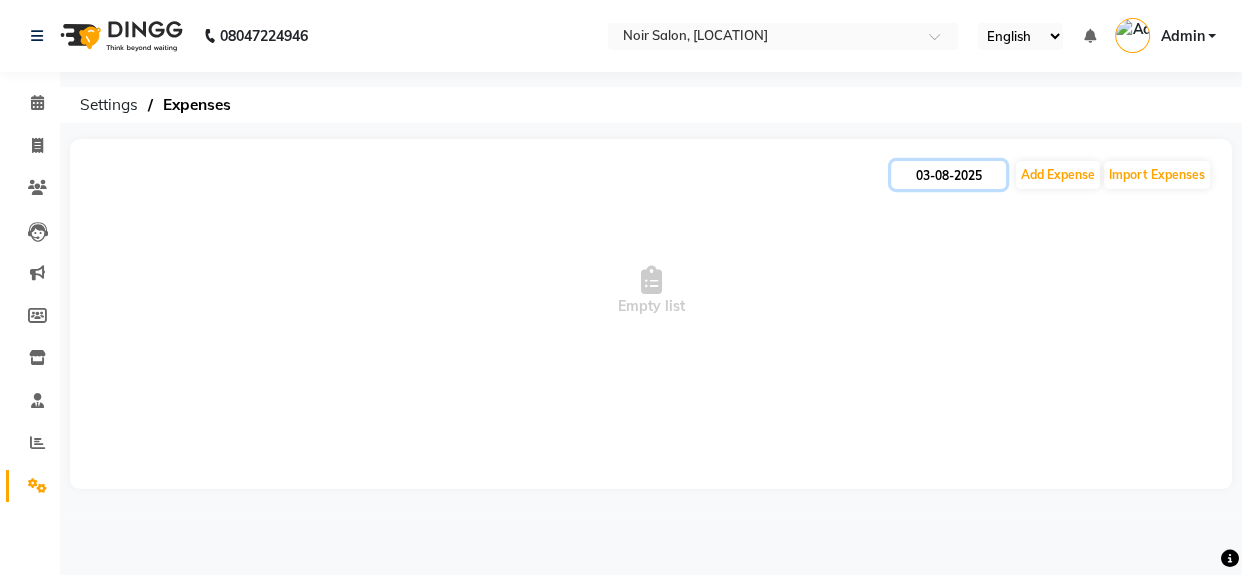 click on "03-08-2025" 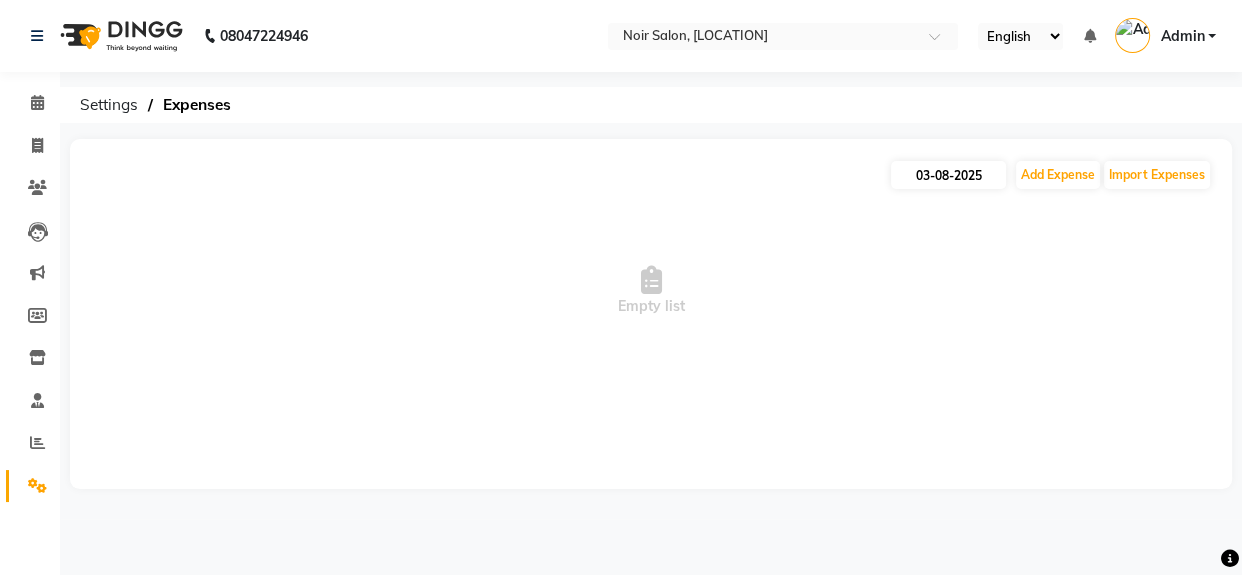 select on "8" 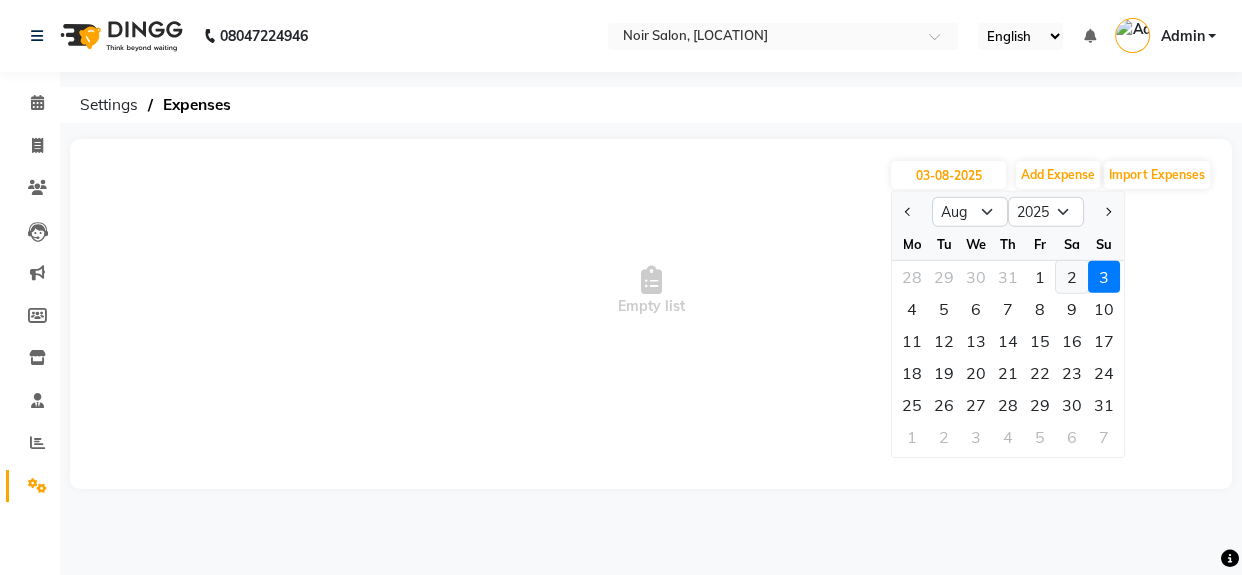 click on "2" 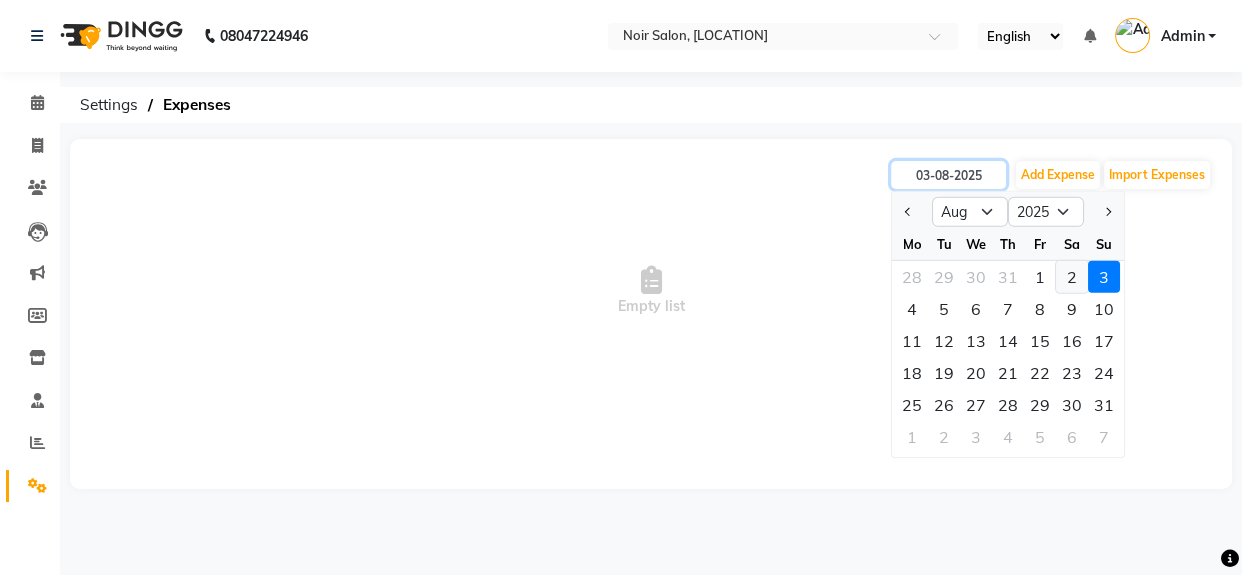 type on "02-08-2025" 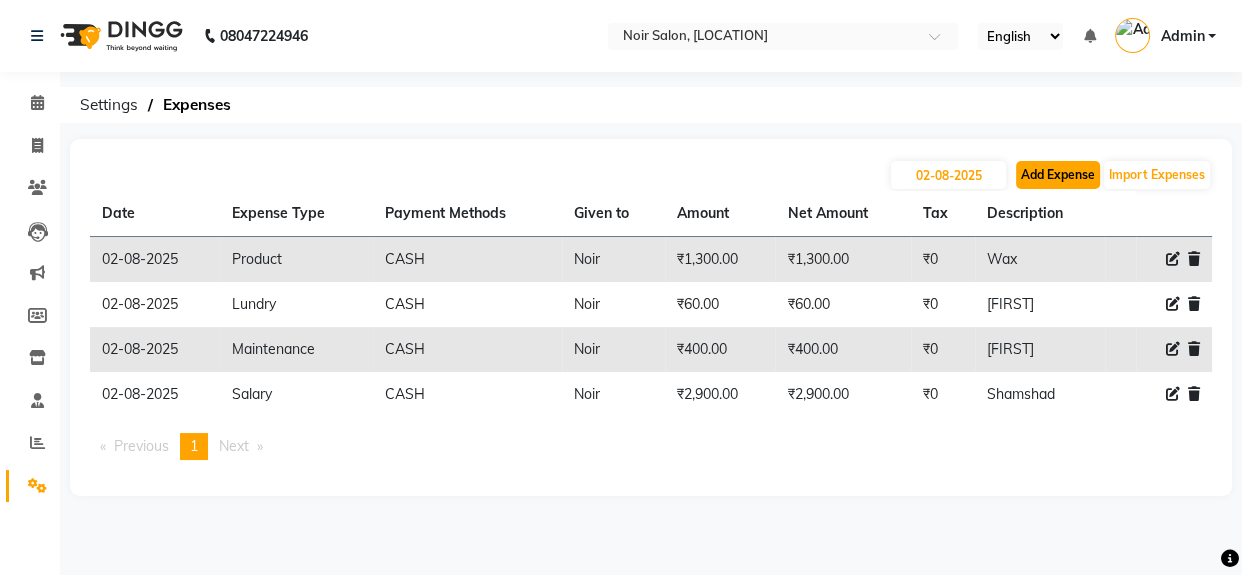 click on "Add Expense" 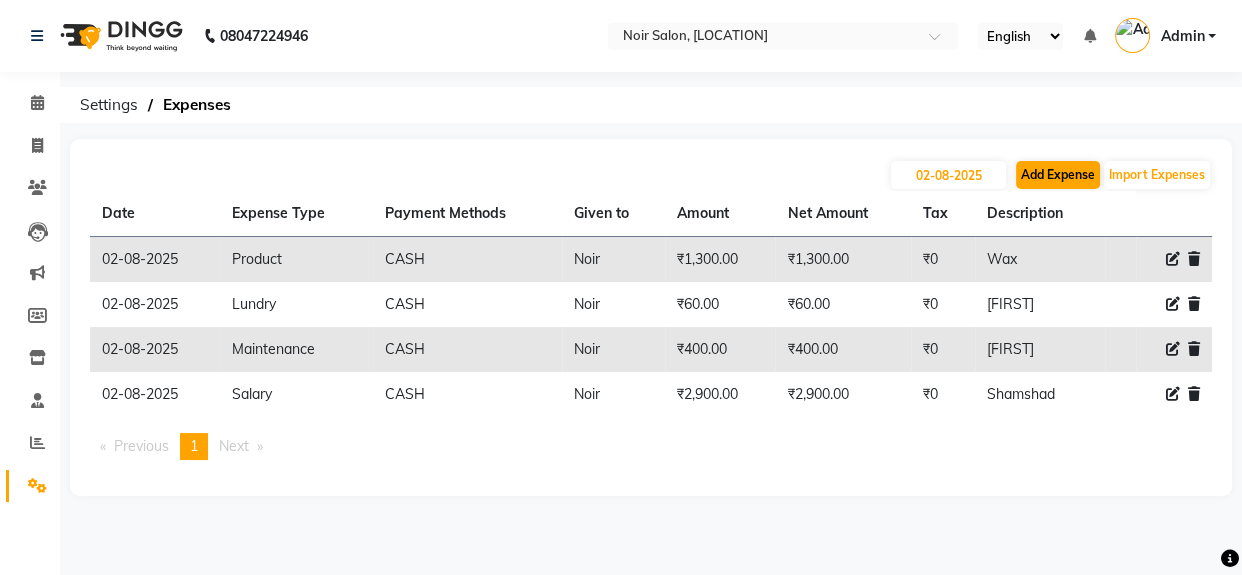 select on "1" 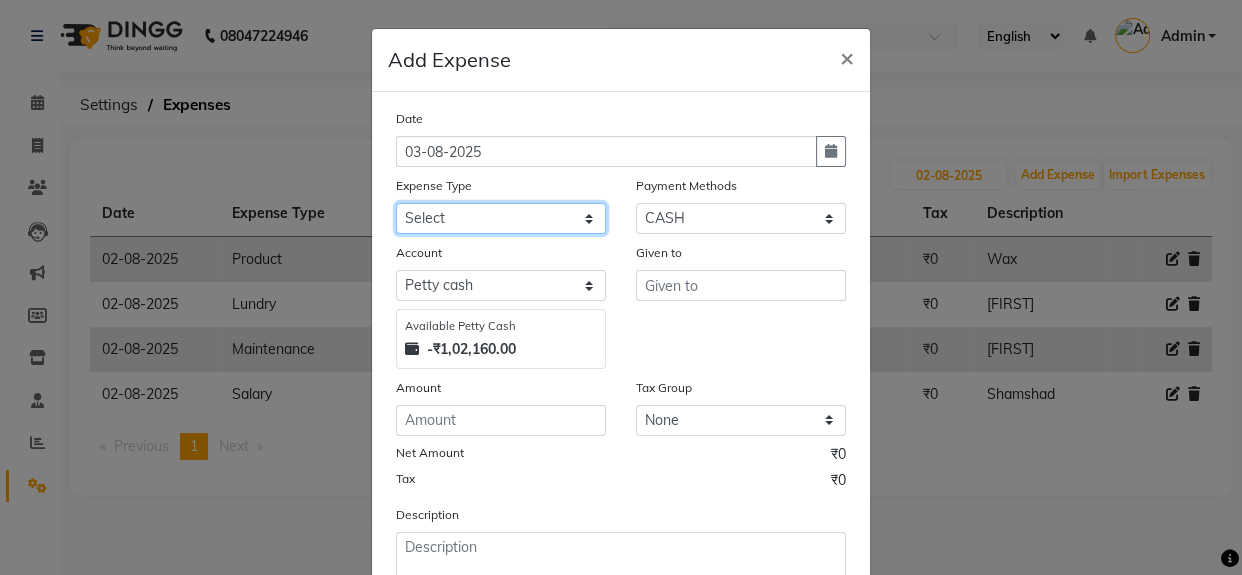click on "Select Advance Advance Salary Bank charges Cash transfer to bank Cash transfer to hub charity Check Client Snacks Disposabal Electricity bill Equipment Incentive Lundry Maintenance Marketing milk OT Owner Snacks Pantry Product Rent Salary saloon electricity staff advance Staff Snacks Tea Tip Water" 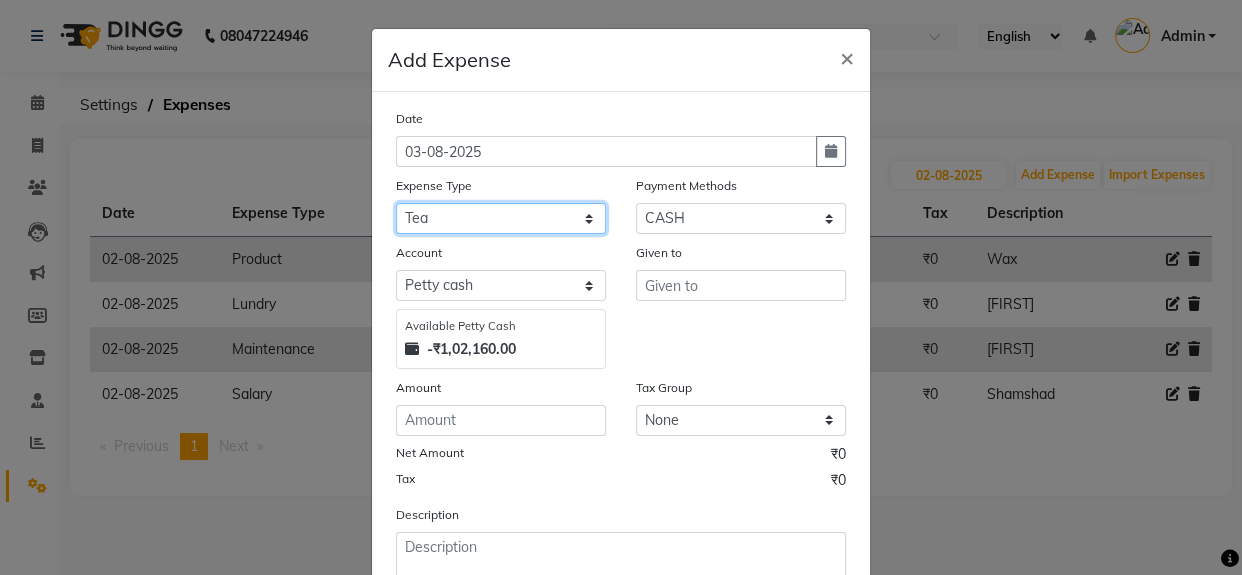 click on "Select Advance Advance Salary Bank charges Cash transfer to bank Cash transfer to hub charity Check Client Snacks Disposabal Electricity bill Equipment Incentive Lundry Maintenance Marketing milk OT Owner Snacks Pantry Product Rent Salary saloon electricity staff advance Staff Snacks Tea Tip Water" 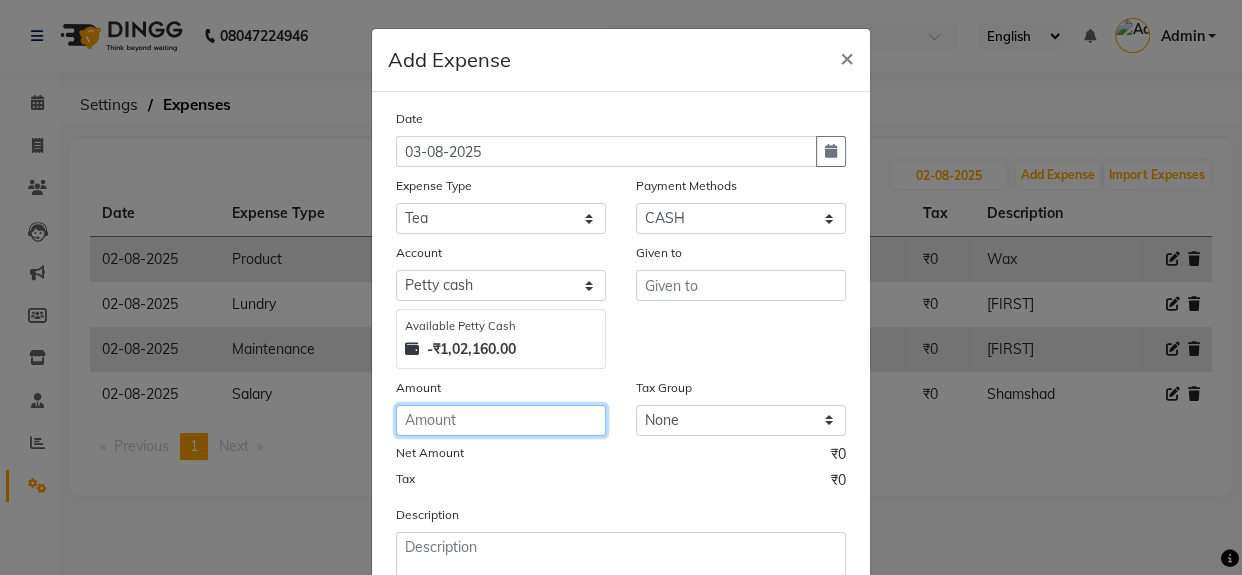 click 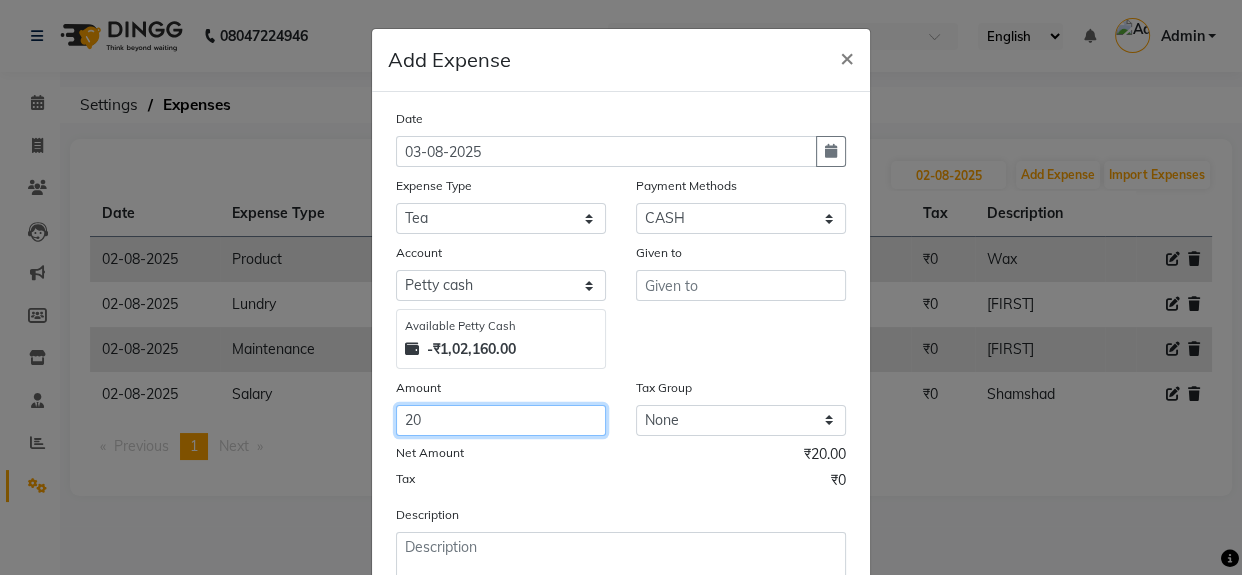 type on "20" 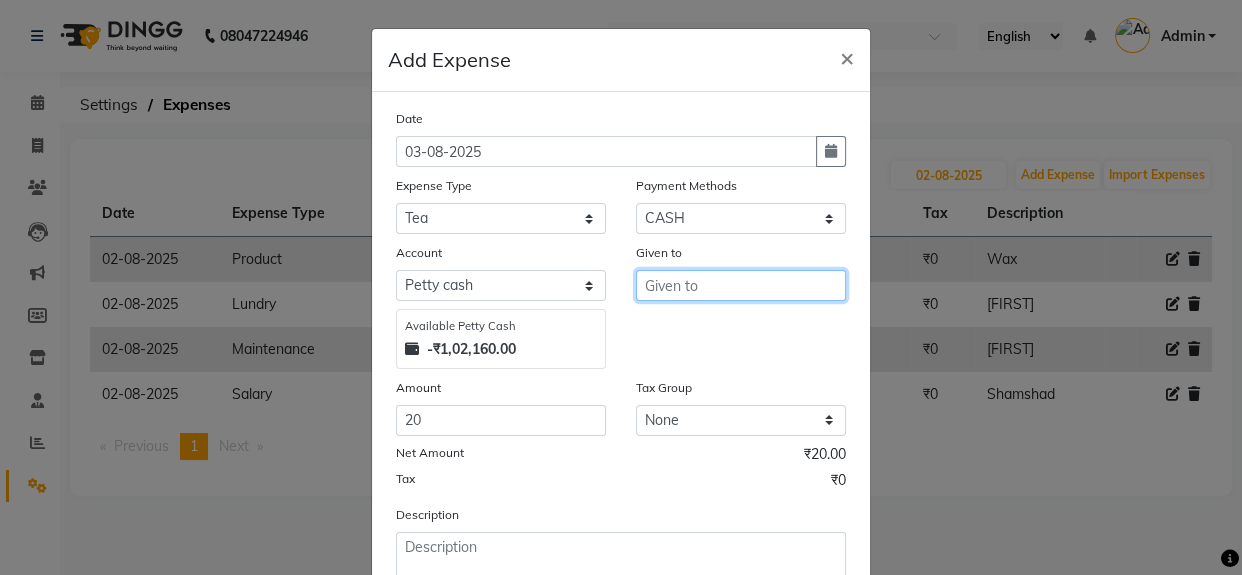click at bounding box center [741, 285] 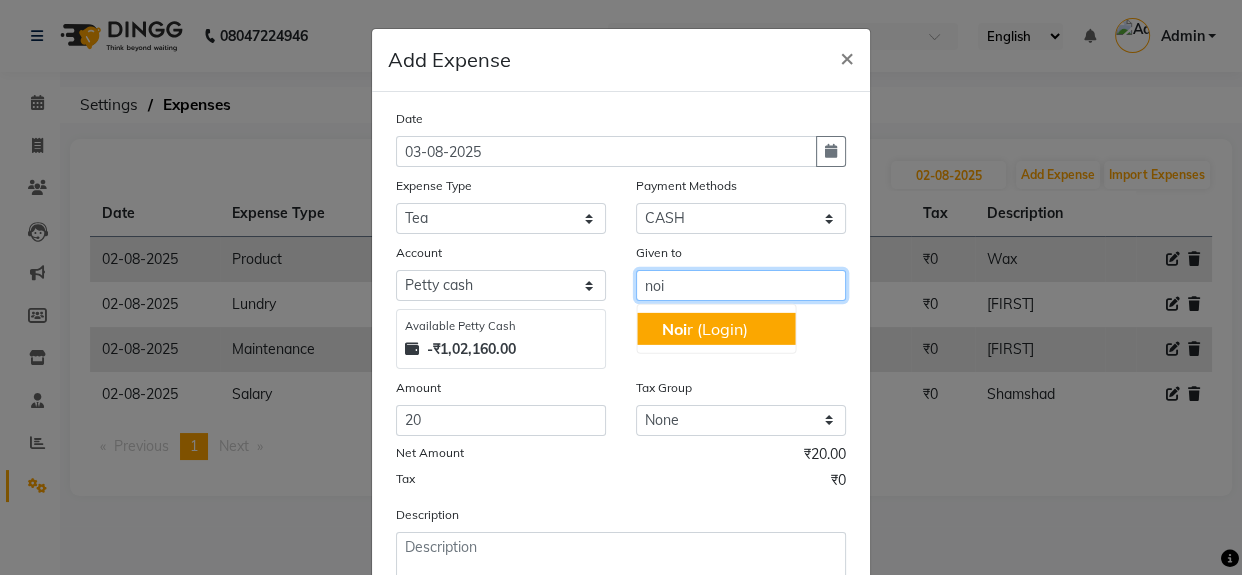click on "Noi r (Login)" at bounding box center [704, 329] 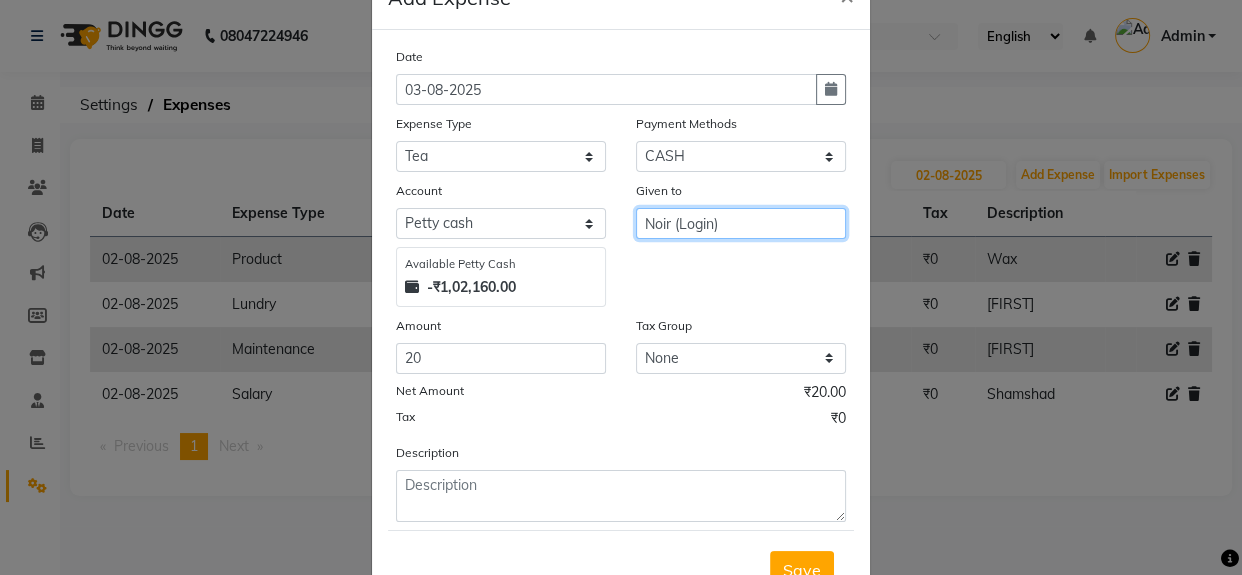 scroll, scrollTop: 142, scrollLeft: 0, axis: vertical 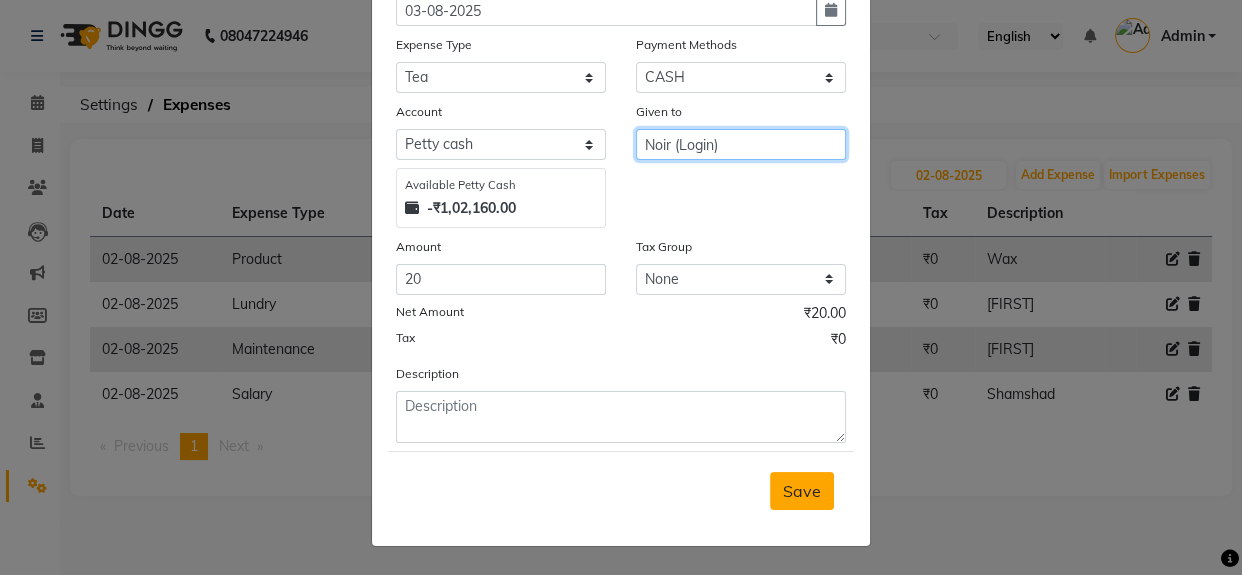 type on "Noir (Login)" 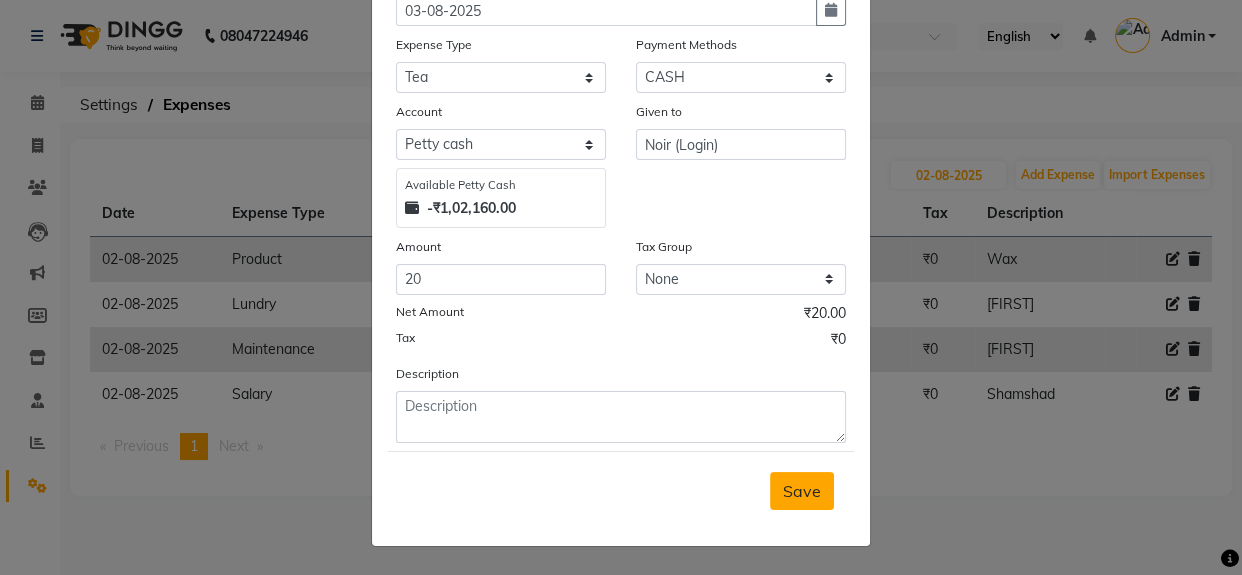 click on "Save" at bounding box center (802, 491) 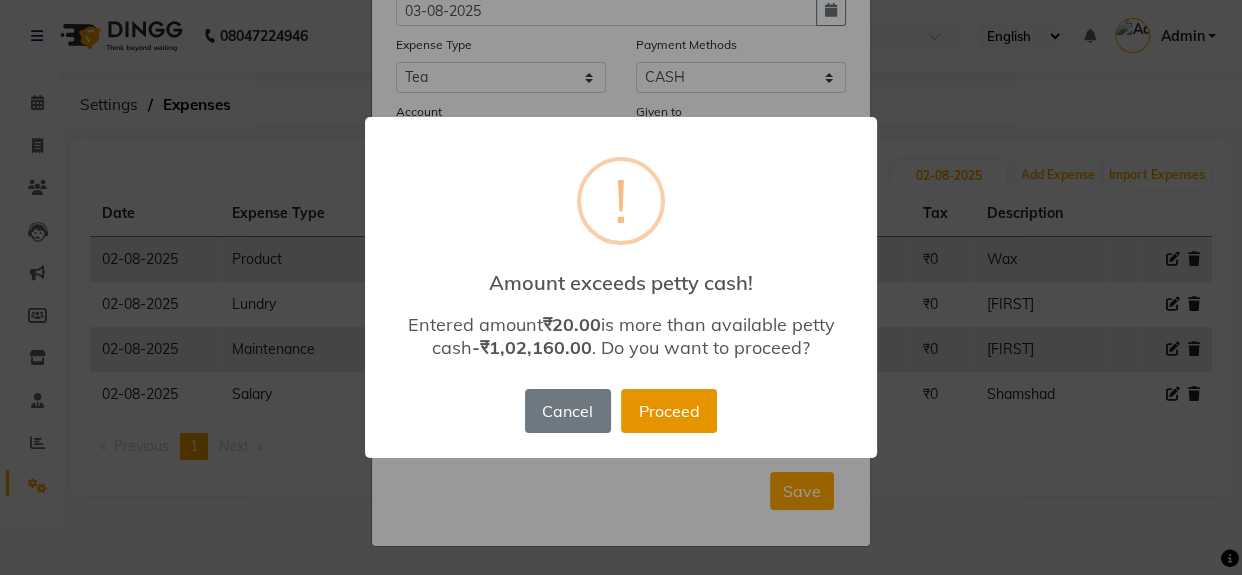 click on "Proceed" at bounding box center (669, 411) 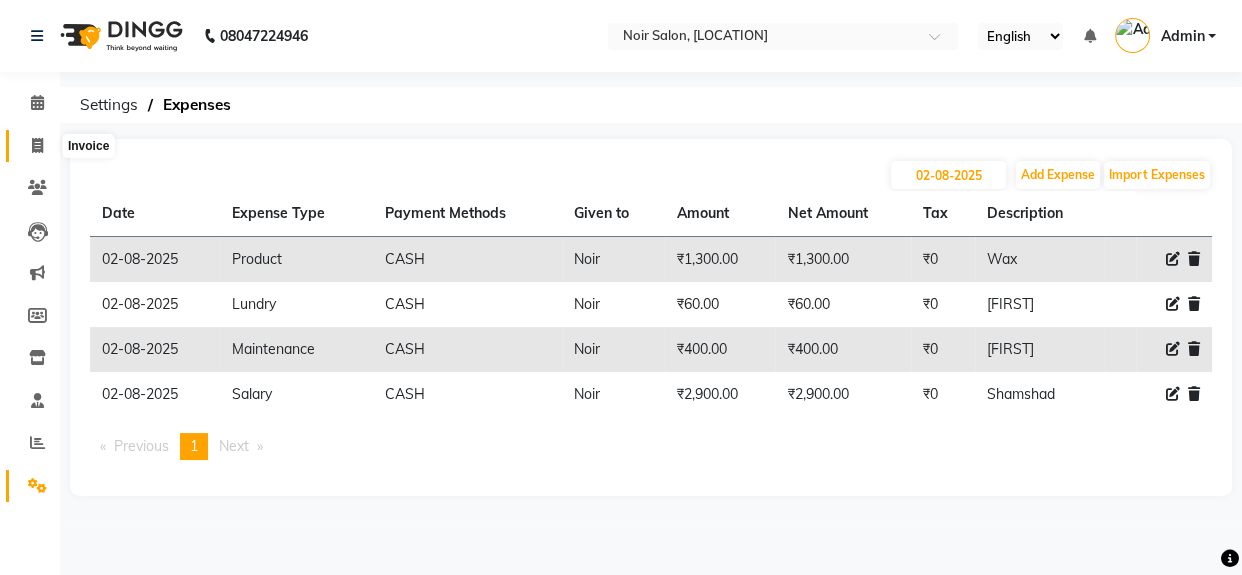 click 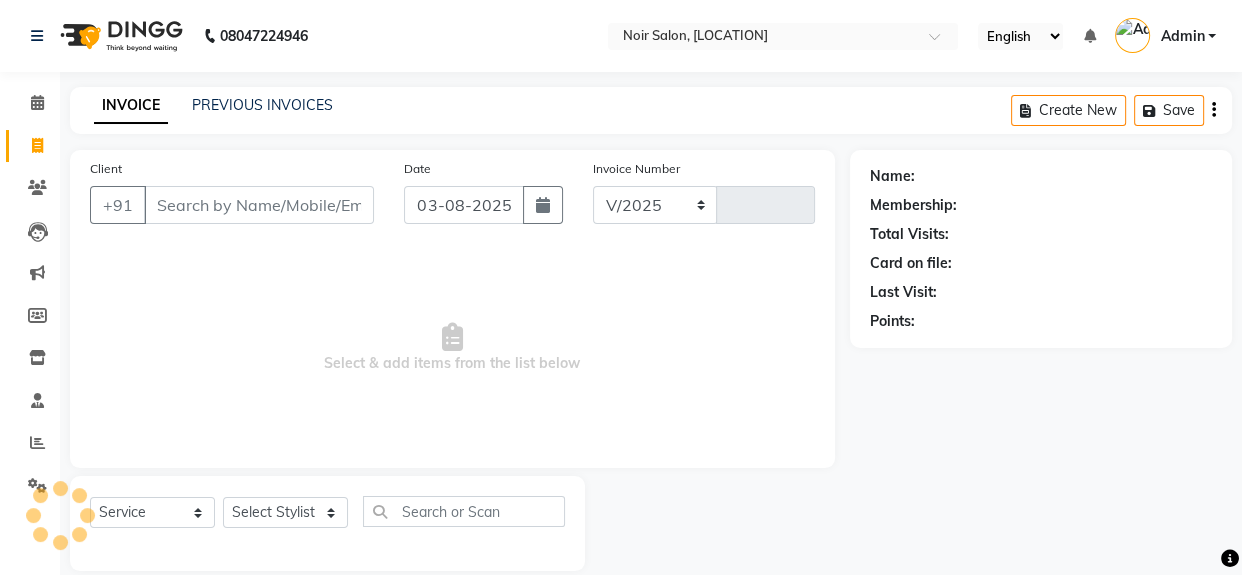select on "5495" 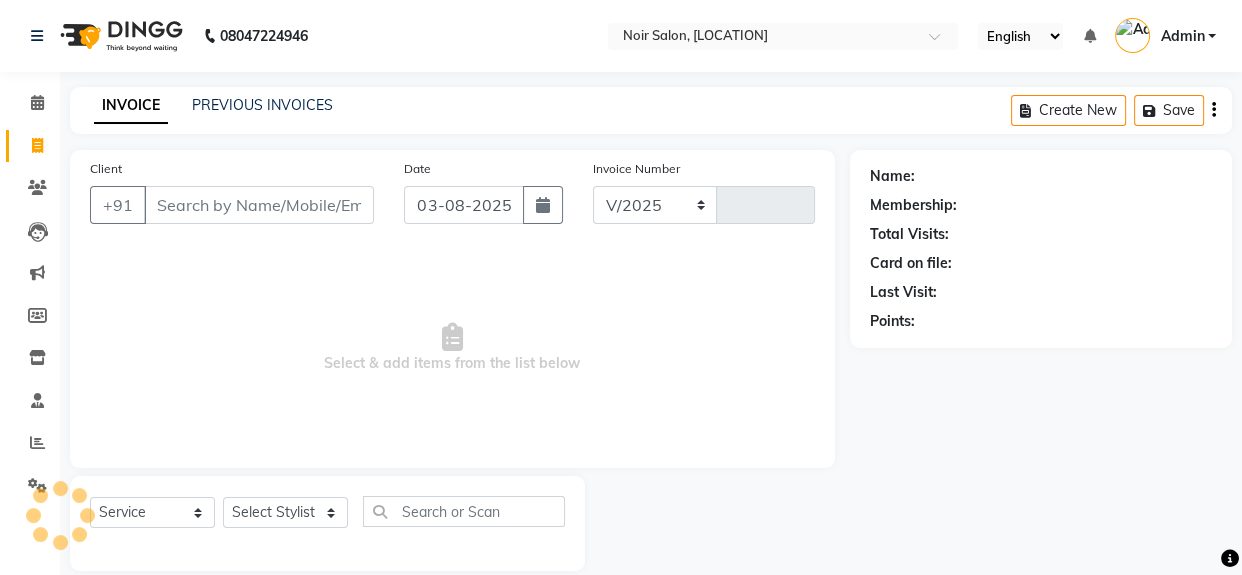 type on "1061" 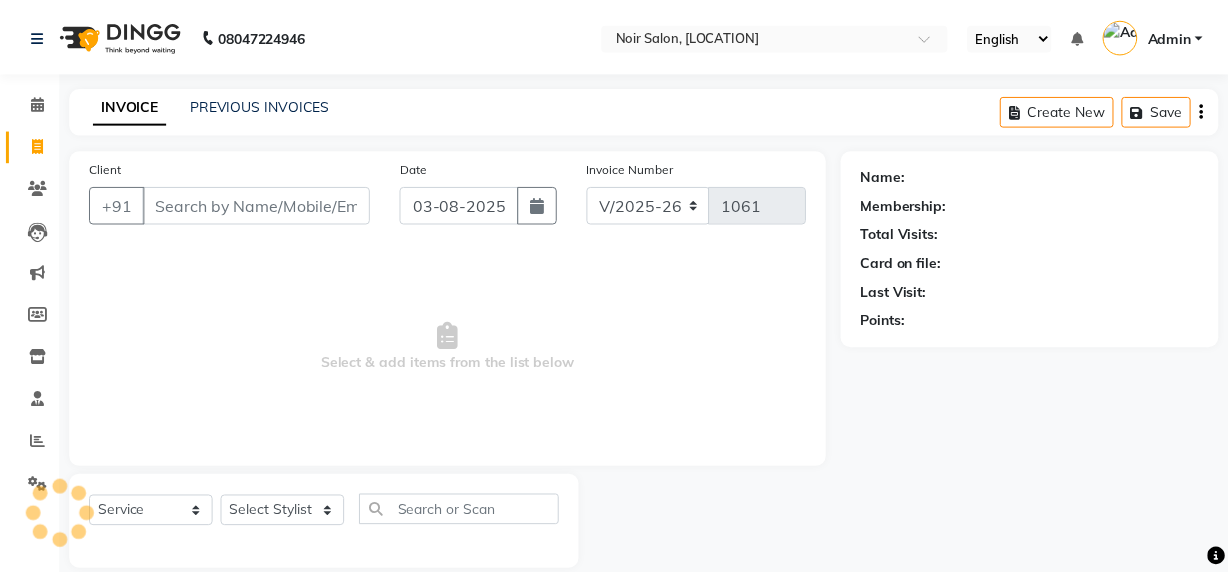 scroll, scrollTop: 26, scrollLeft: 0, axis: vertical 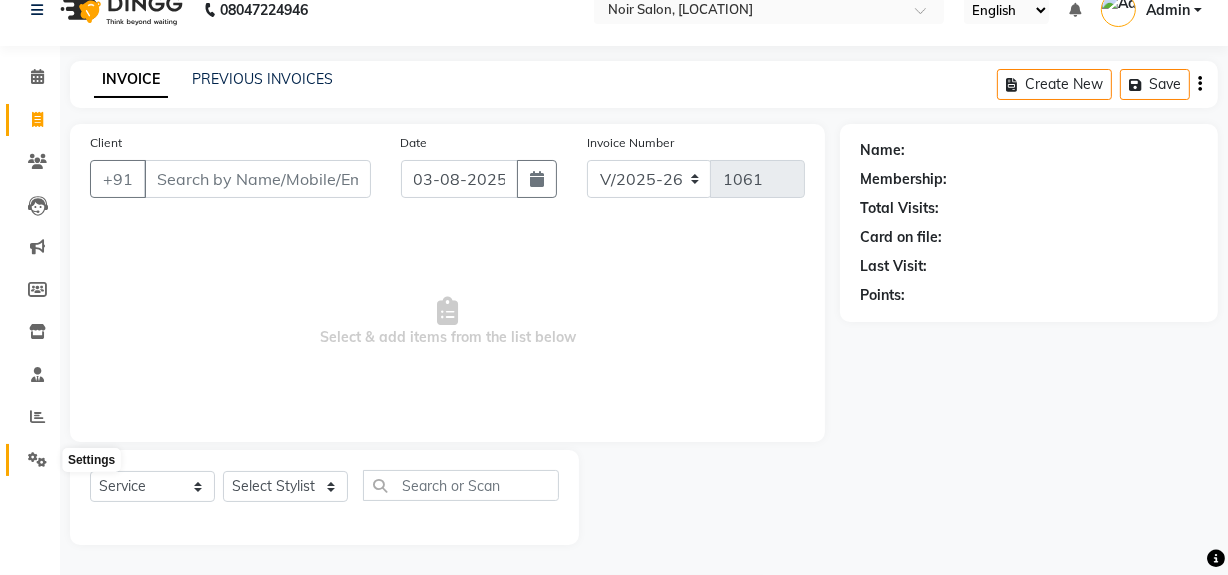 click 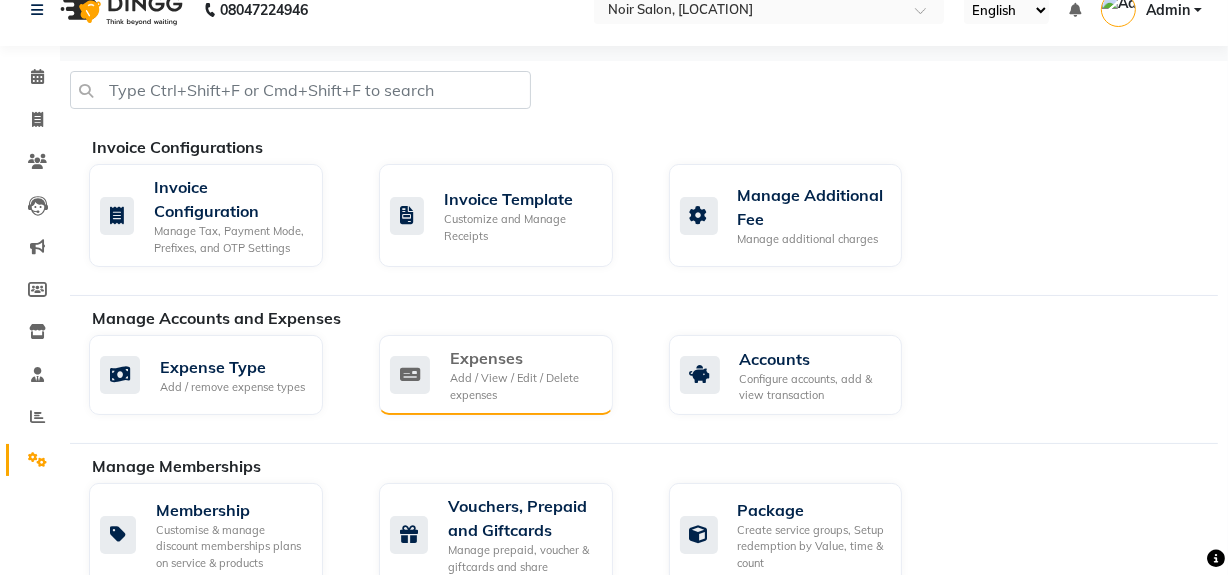 click on "Add / View / Edit / Delete expenses" 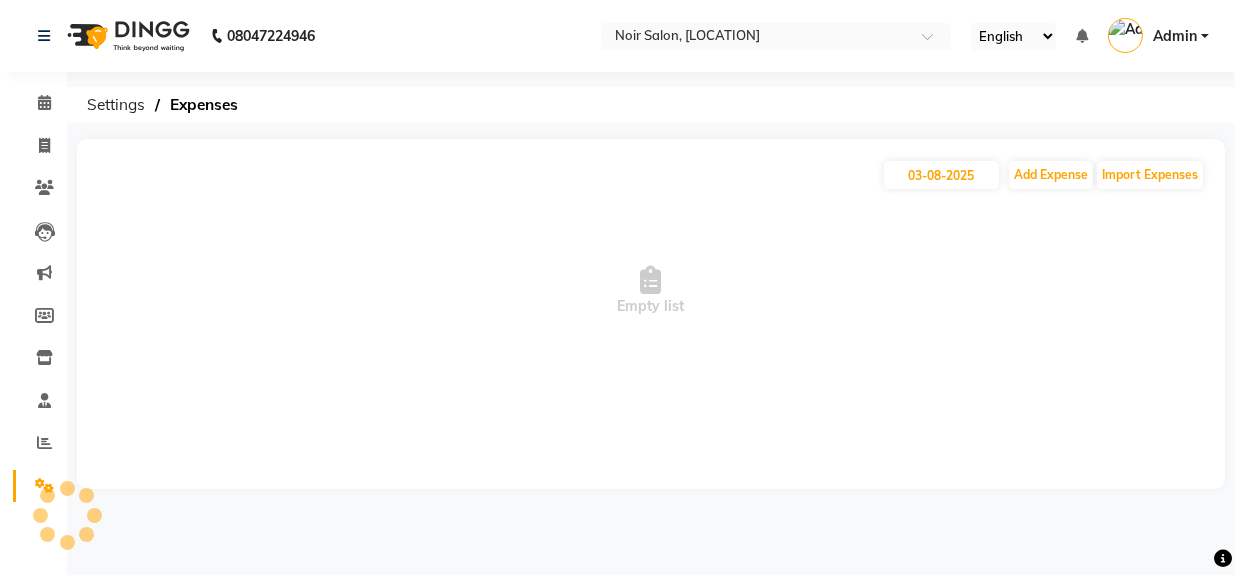 scroll, scrollTop: 0, scrollLeft: 0, axis: both 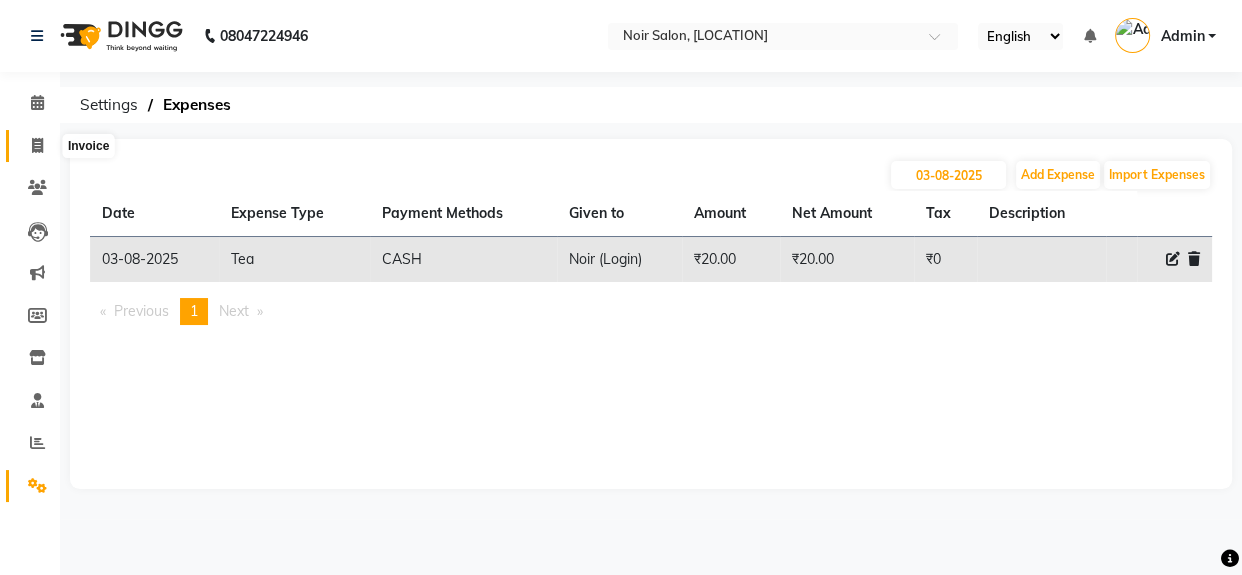 click 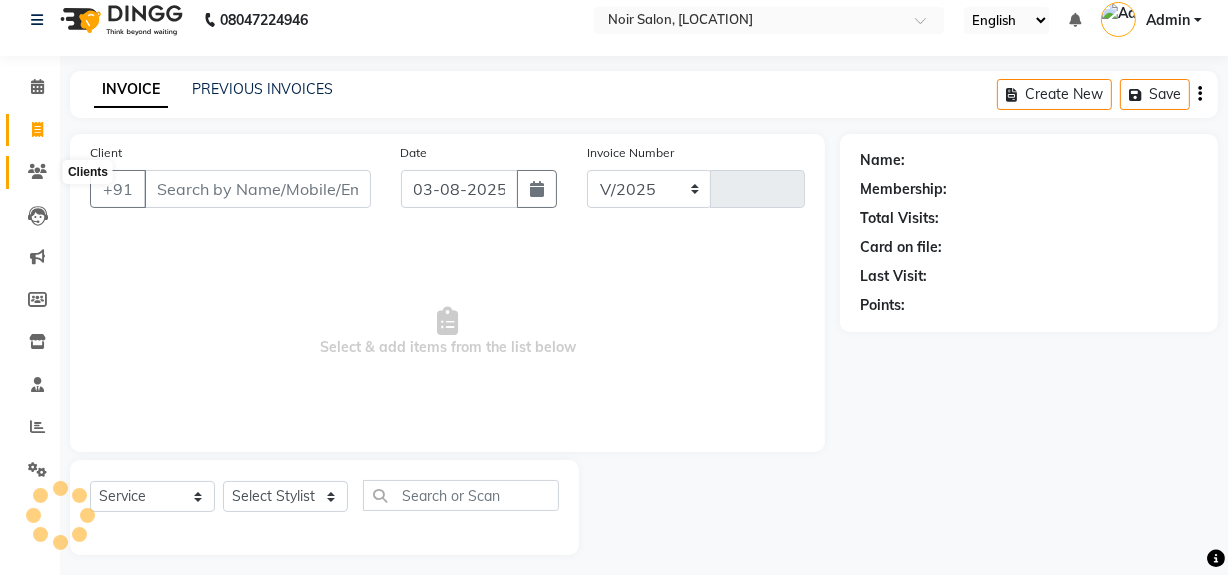 select on "5495" 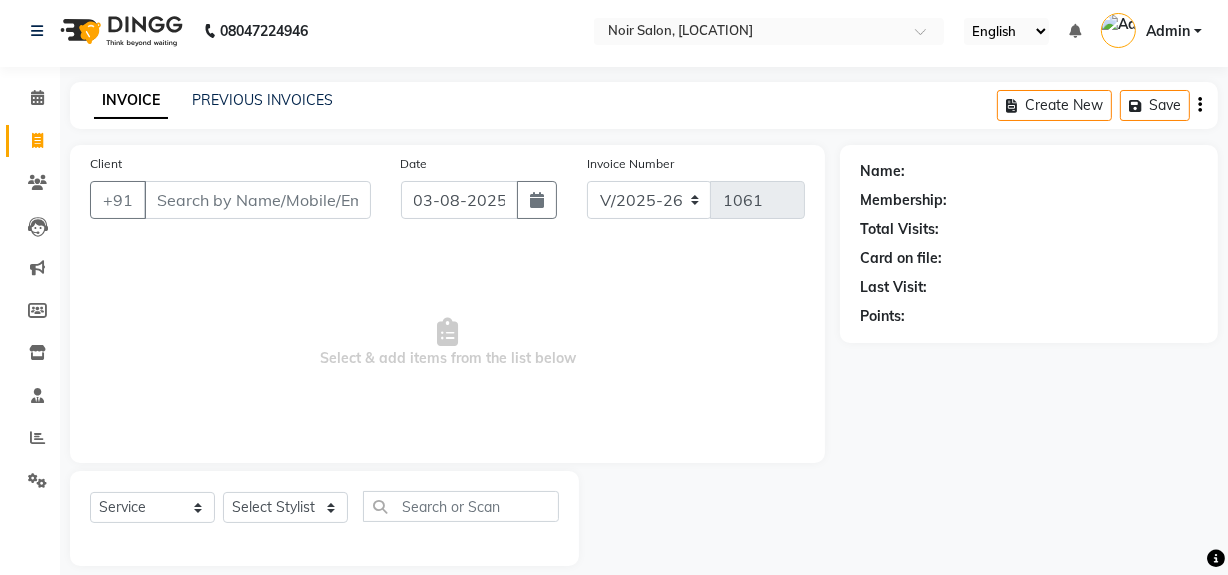 scroll, scrollTop: 0, scrollLeft: 0, axis: both 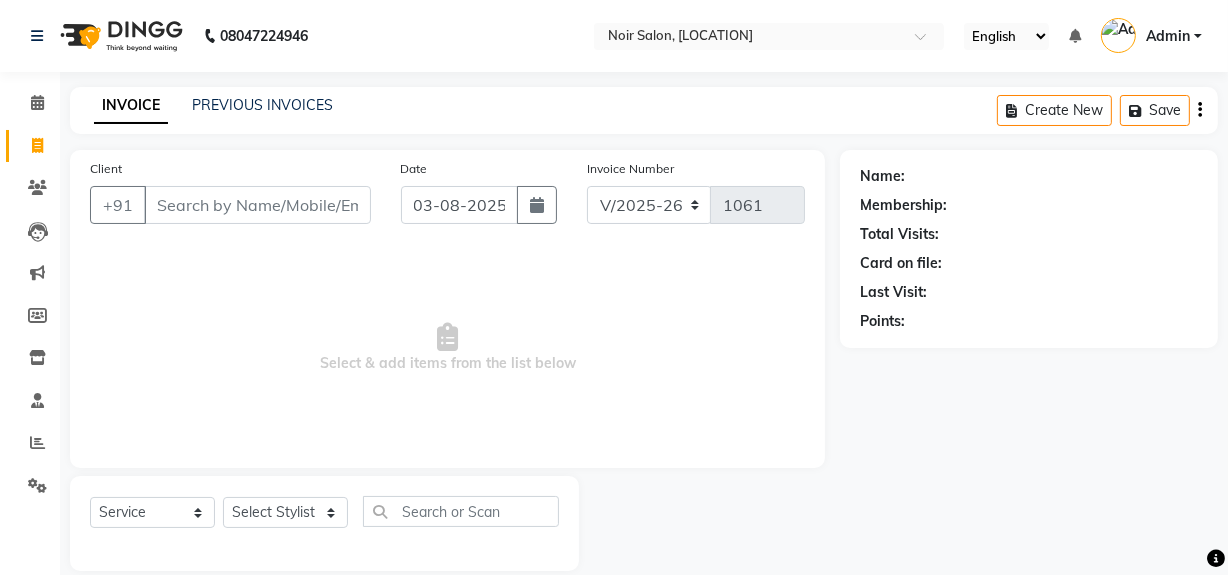 click on "Client" at bounding box center [257, 205] 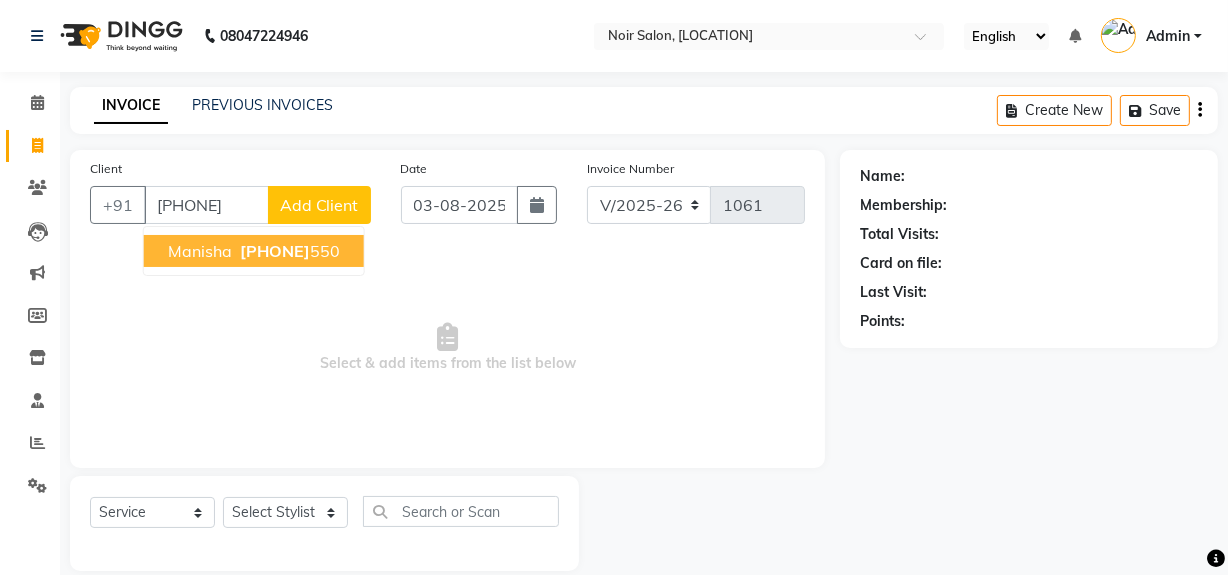 click on "[PHONE]" at bounding box center (288, 251) 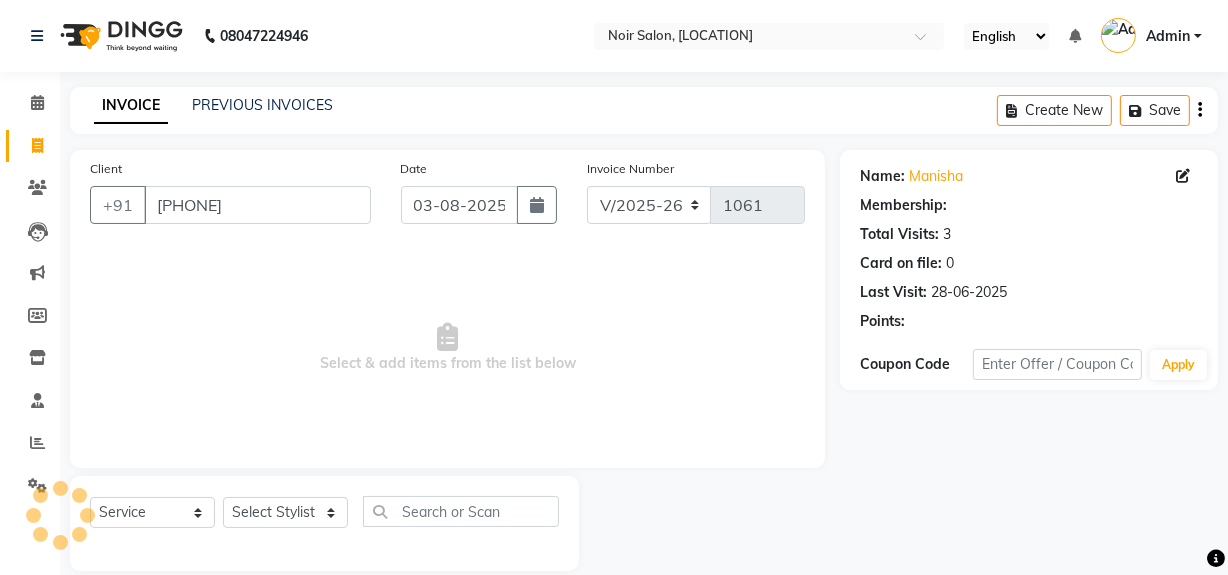 select on "1: Object" 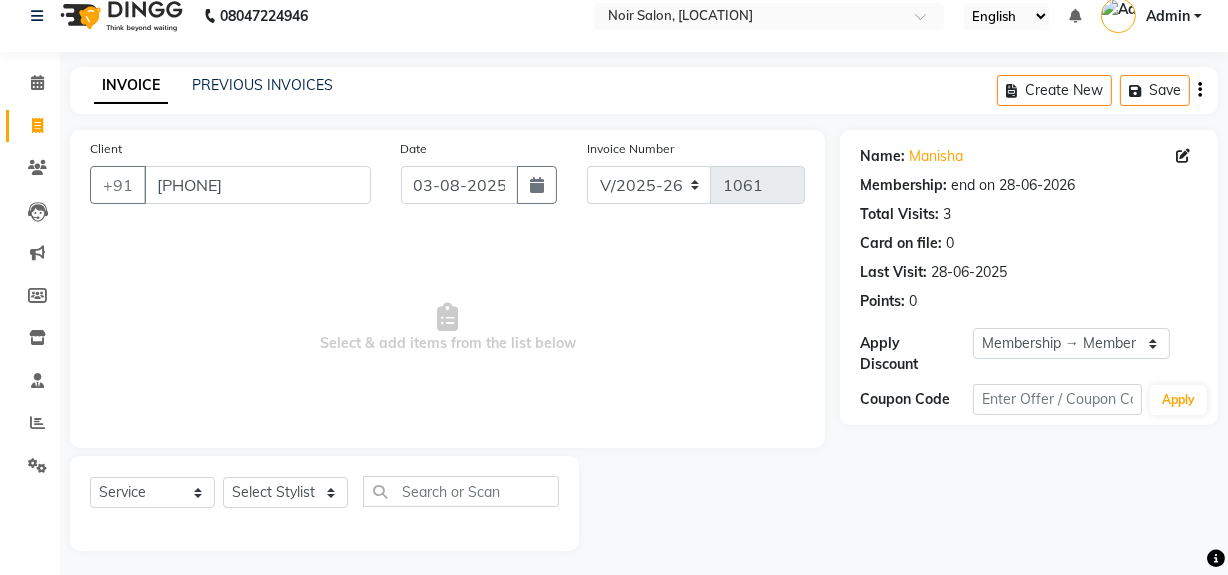 scroll, scrollTop: 26, scrollLeft: 0, axis: vertical 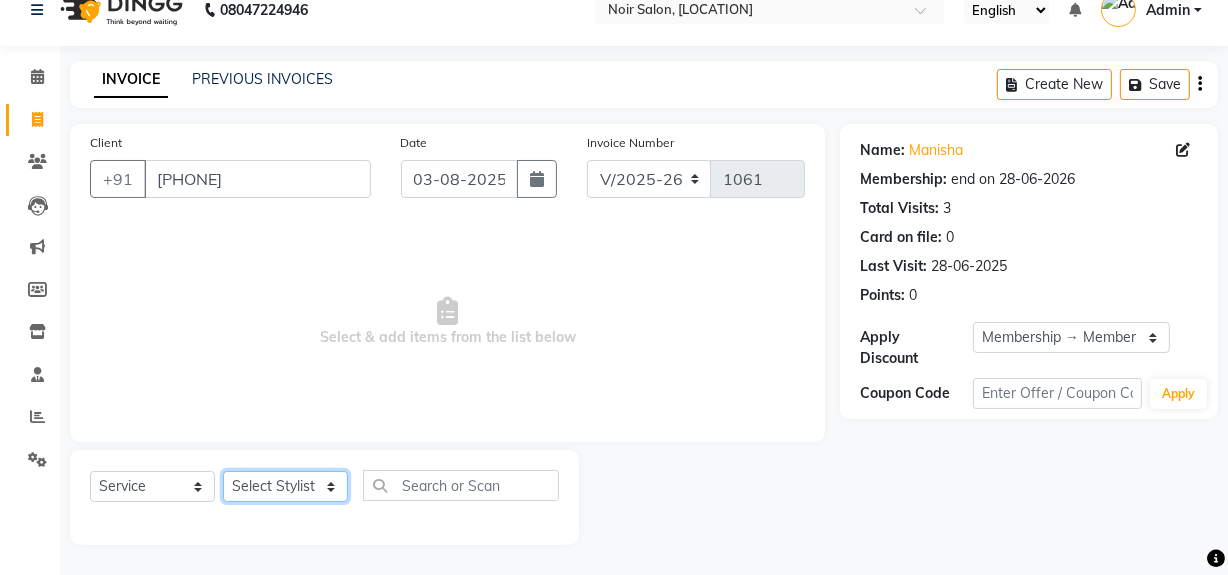 click on "Select Stylist [FIRST] [FIRST] Noir (Login) [FIRST] [FIRST] [FIRST] [FIRST] Root Touchup - Root Touch Up (Upto 1-Inch Growth) (₹1000)  x Hair Cut (Female) - By Stylist (₹650) Hair Cut (Female) - By Master Stylist (₹800) Hair Cut (Female) - By Hair Creative (₹1000) Hair Cut (Female) - Female Hair Trimming (₹450) Hair Cut (Female) - Fringe Haircut (₹250) Hair Cut (Female) - Baby Hair Cut (₹400) Hair Cut (Male) - By Senior Stylist (₹400) Hair Cut (Male) - By Stylist (₹250) Male Hair Wash  (₹150) Hair Cut (Male) - Hair Tattoo (₹180) Beard Trim (₹150) Styling  (Male)  (₹150) Beard Color (₹300) Color - Moustache / Sidelocks (₹150) Shave (₹100) Boy Hair cut  (₹200) Hairwash  - Hair Above & Below Shoulder (₹300) Hairwash  - Hair Upto Waist (₹450) Hairwash  - Hair Below Waist (₹650) Sulphate Free Shampoo Wash - Hair Above & Below Shoulder (₹400) Sulphate Free Shampoo Wash - Hair Upto Waist (₹650) Sulphate Free Shampoo Wash - Hair Below Waist (₹700) 1 1200 240 F" 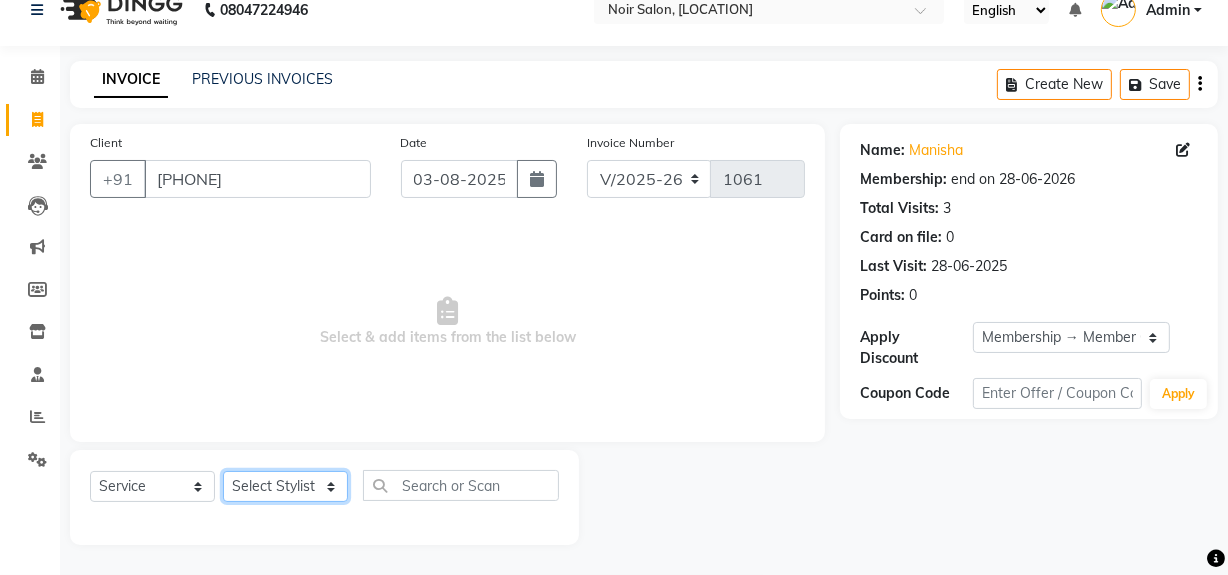 select on "36928" 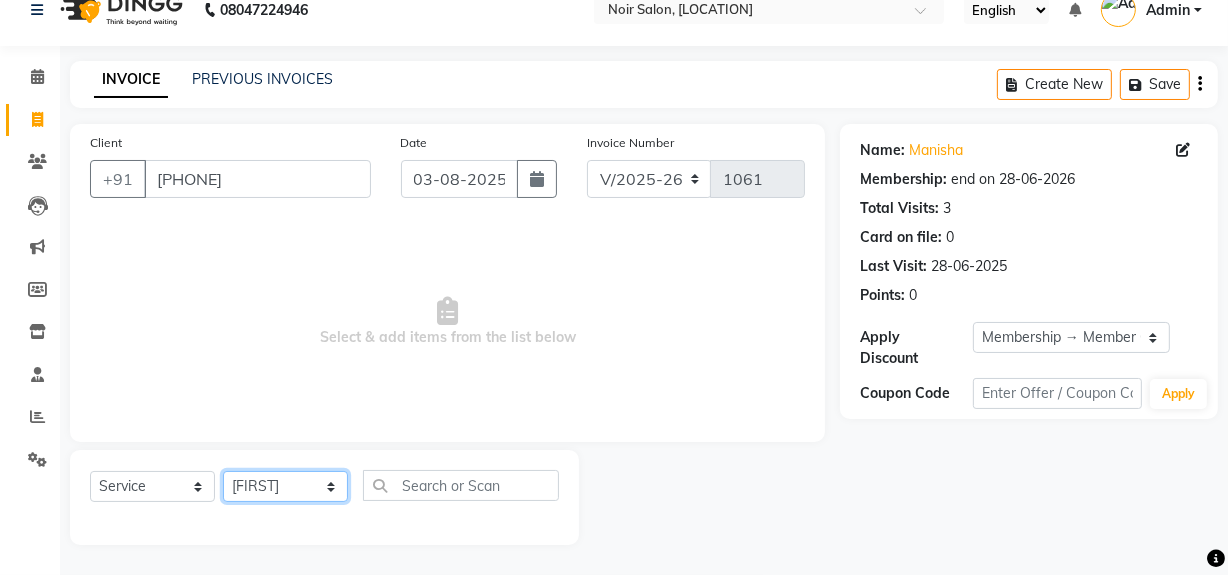click on "Select Stylist [FIRST] [FIRST] Noir (Login) [FIRST] [FIRST] [FIRST] [FIRST] Root Touchup - Root Touch Up (Upto 1-Inch Growth) (₹1000)  x Hair Cut (Female) - By Stylist (₹650) Hair Cut (Female) - By Master Stylist (₹800) Hair Cut (Female) - By Hair Creative (₹1000) Hair Cut (Female) - Female Hair Trimming (₹450) Hair Cut (Female) - Fringe Haircut (₹250) Hair Cut (Female) - Baby Hair Cut (₹400) Hair Cut (Male) - By Senior Stylist (₹400) Hair Cut (Male) - By Stylist (₹250) Male Hair Wash  (₹150) Hair Cut (Male) - Hair Tattoo (₹180) Beard Trim (₹150) Styling  (Male)  (₹150) Beard Color (₹300) Color - Moustache / Sidelocks (₹150) Shave (₹100) Boy Hair cut  (₹200) Hairwash  - Hair Above & Below Shoulder (₹300) Hairwash  - Hair Upto Waist (₹450) Hairwash  - Hair Below Waist (₹650) Sulphate Free Shampoo Wash - Hair Above & Below Shoulder (₹400) Sulphate Free Shampoo Wash - Hair Upto Waist (₹650) Sulphate Free Shampoo Wash - Hair Below Waist (₹700) 1 1200 240 F" 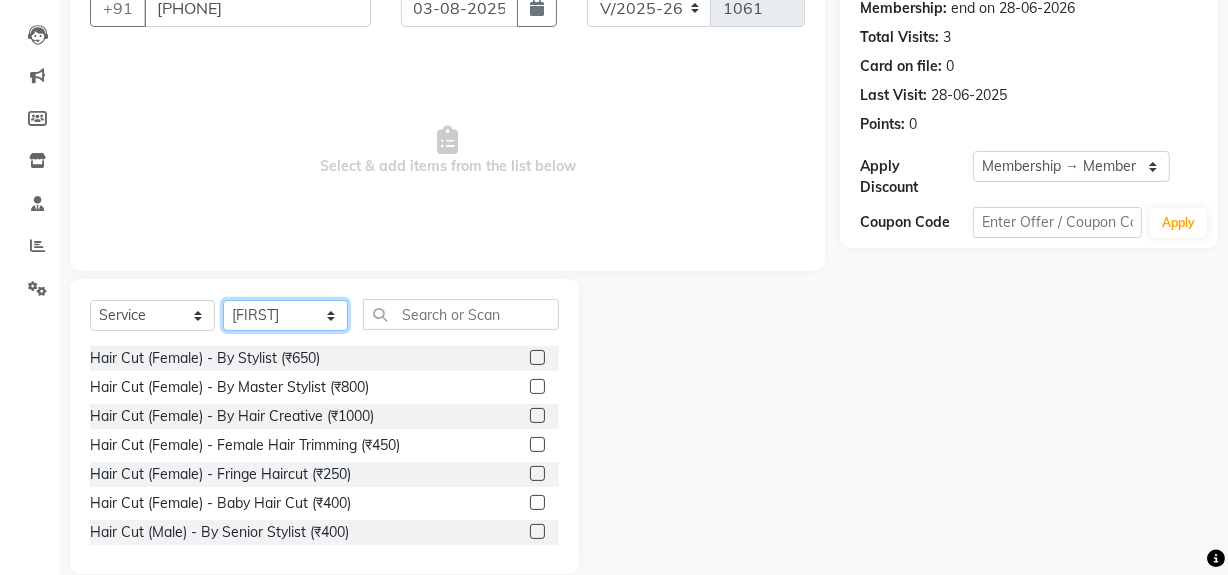 scroll, scrollTop: 208, scrollLeft: 0, axis: vertical 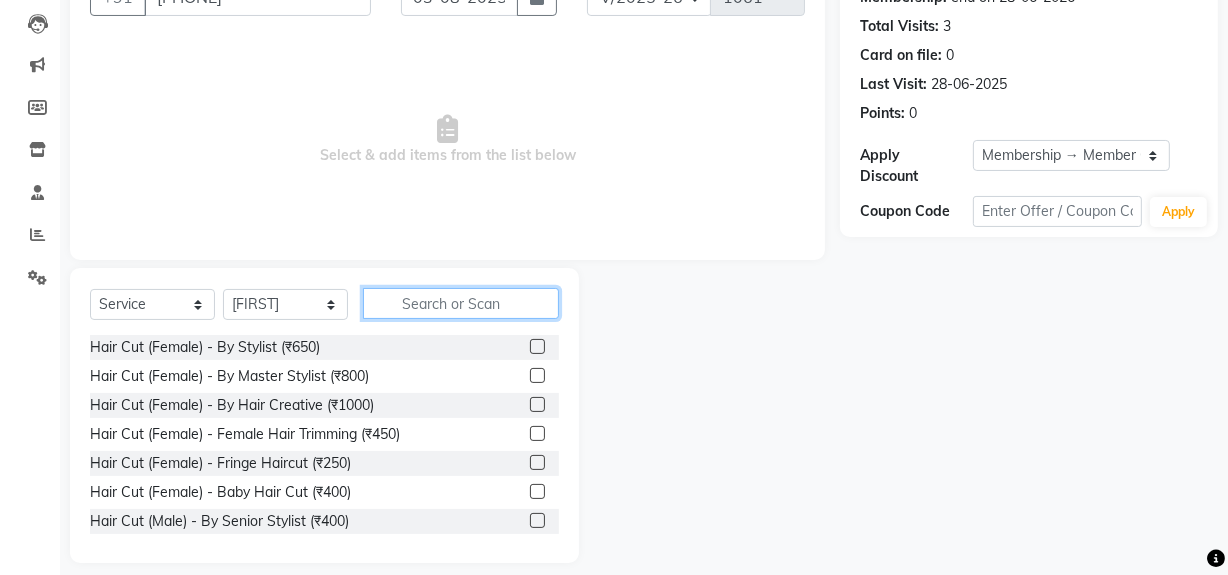 click 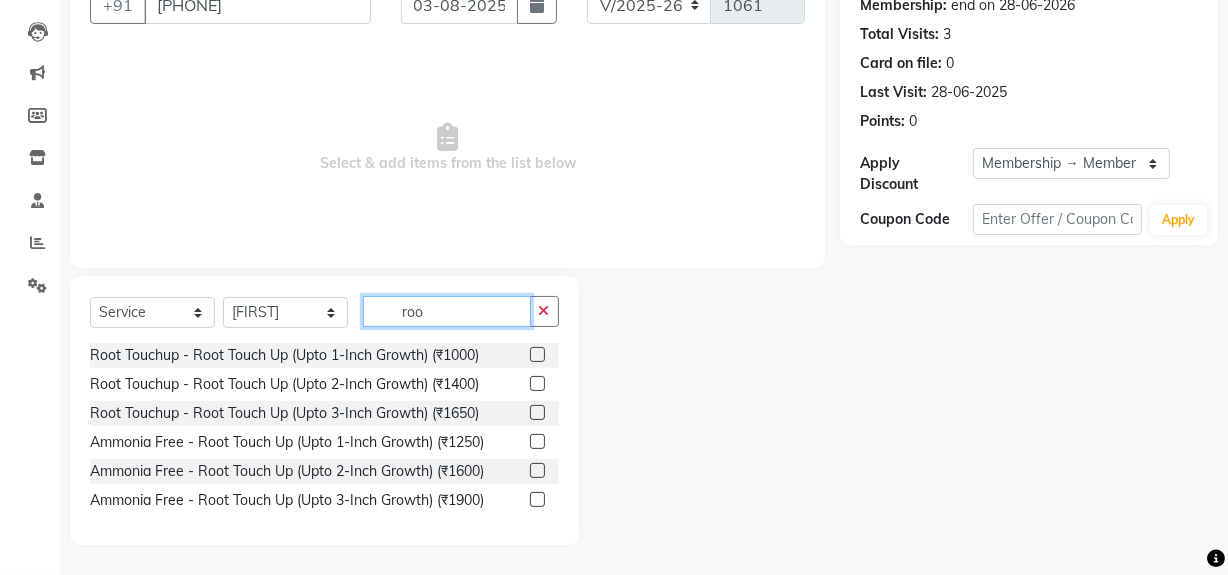 scroll, scrollTop: 200, scrollLeft: 0, axis: vertical 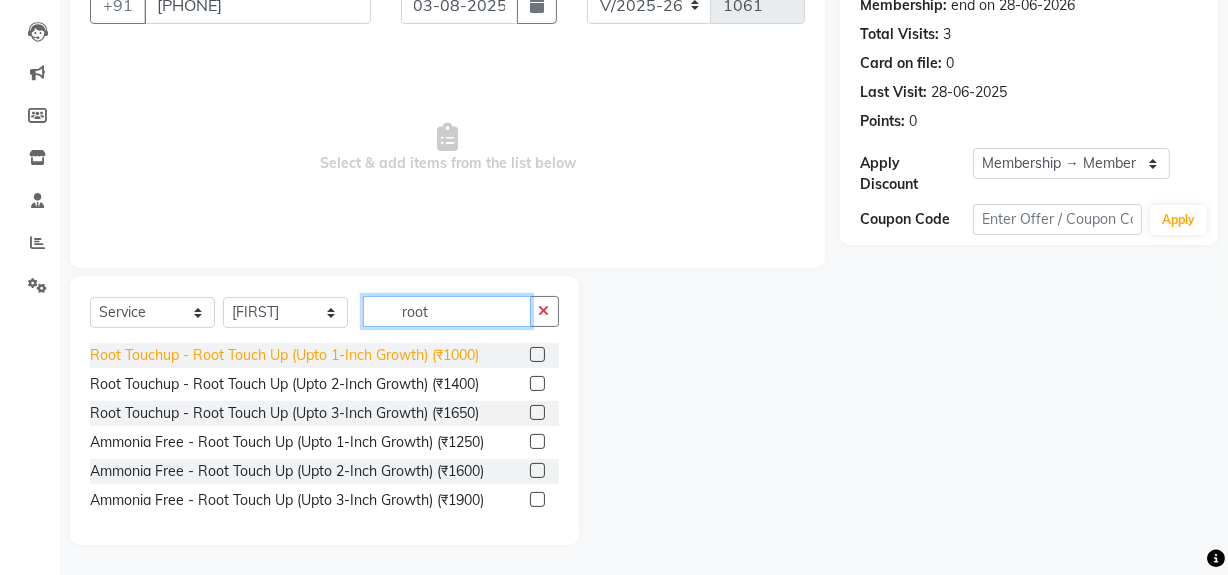 type on "root" 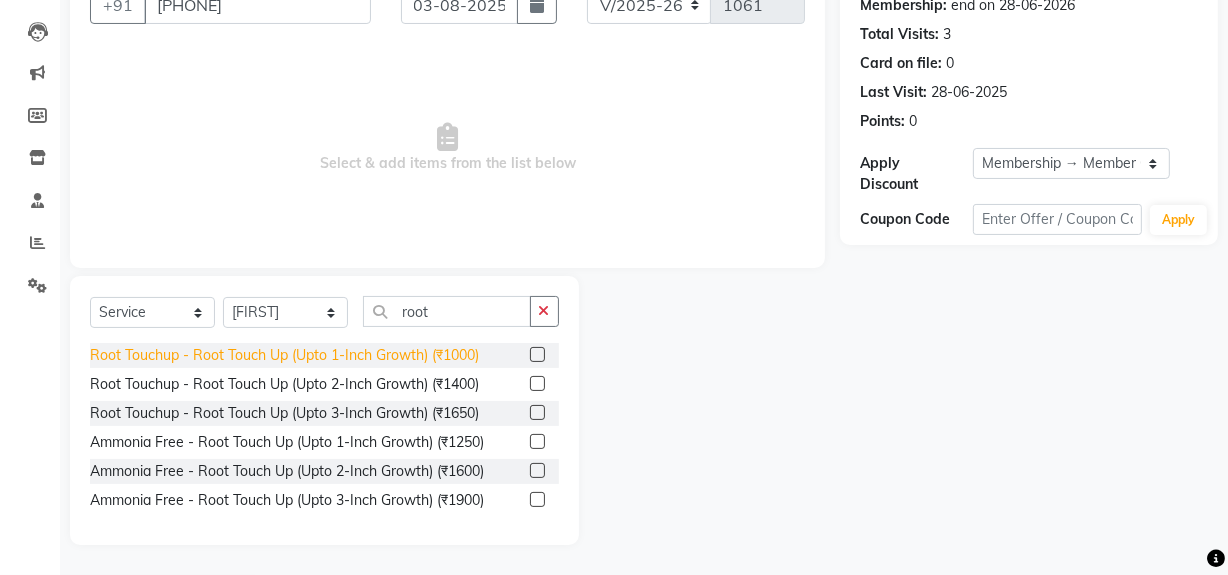 click on "Root Touchup - Root Touch Up (Upto 1-Inch Growth) (₹1000)" 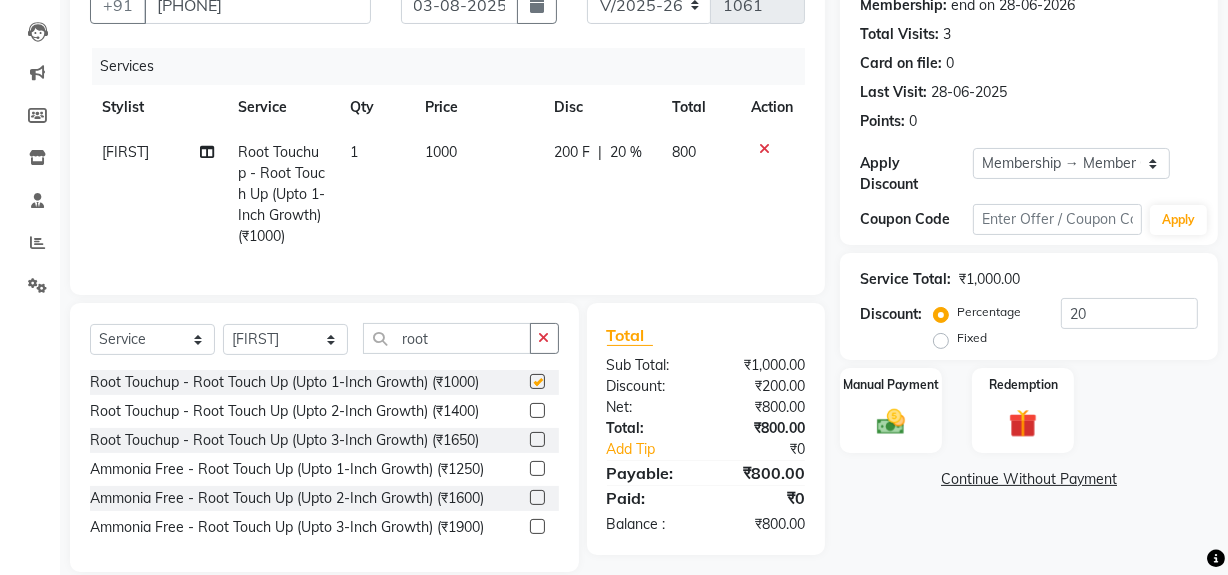 checkbox on "false" 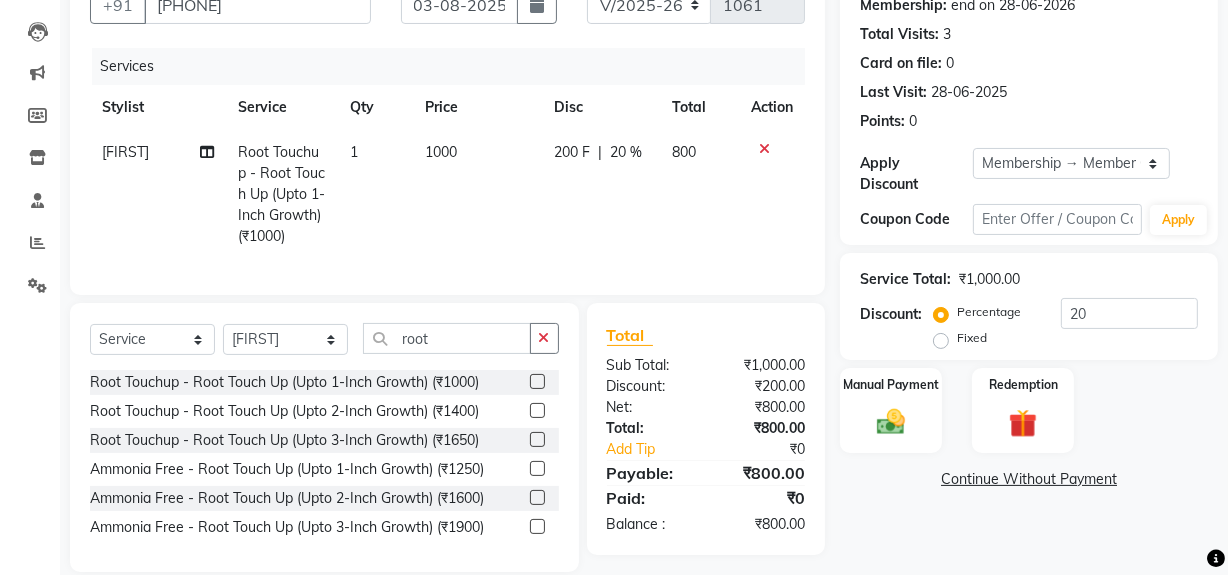 scroll, scrollTop: 240, scrollLeft: 0, axis: vertical 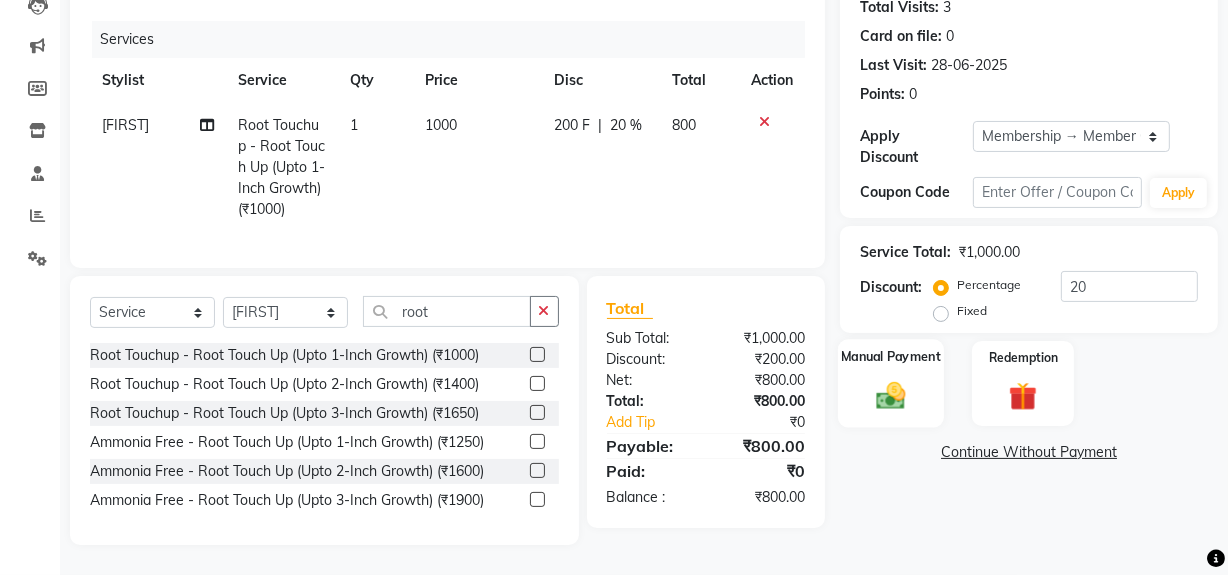 click 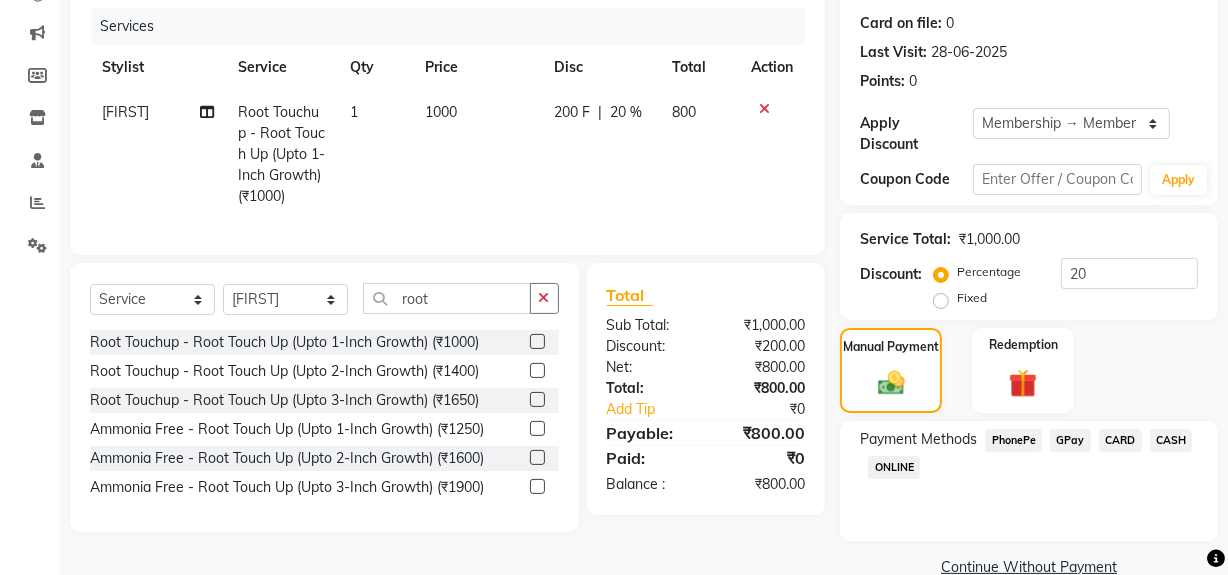 click on "GPay" 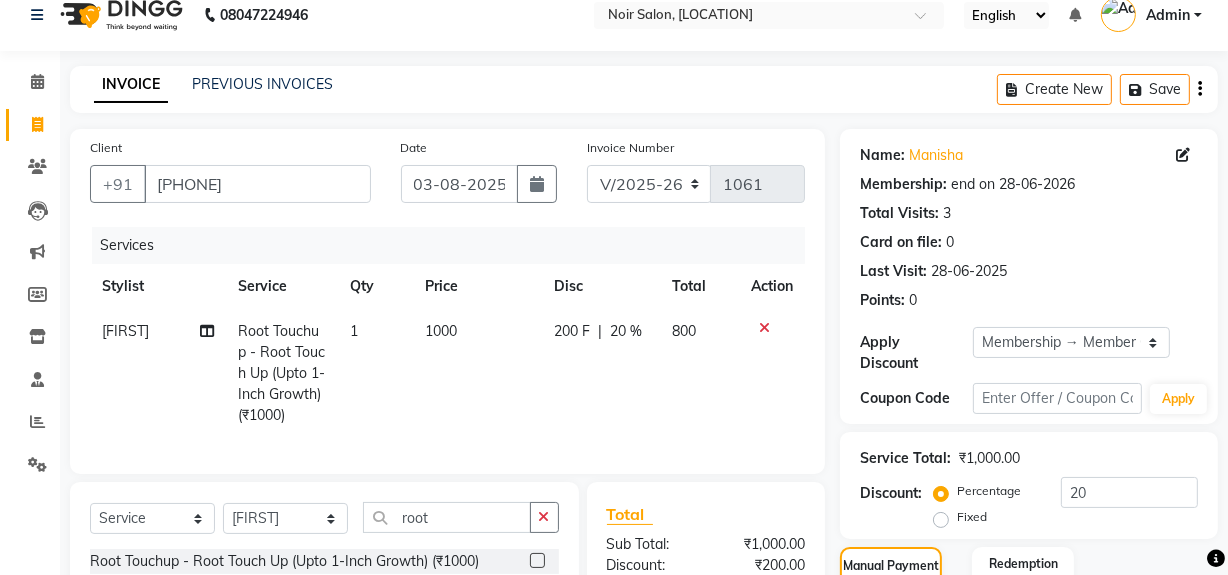 scroll, scrollTop: 0, scrollLeft: 0, axis: both 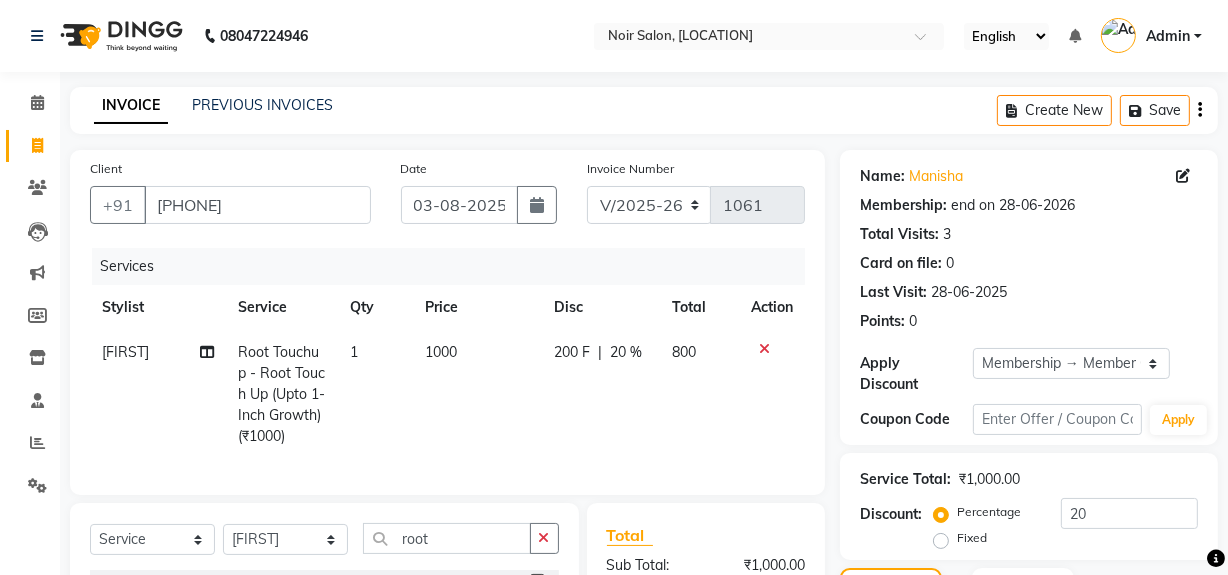 click on "1000" 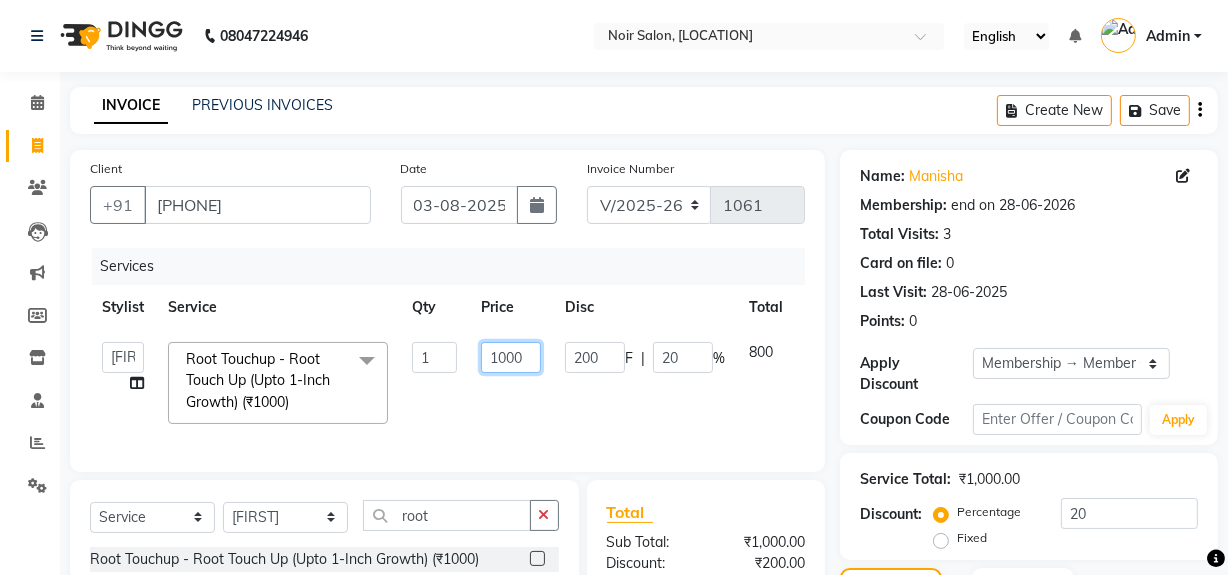 click on "1000" 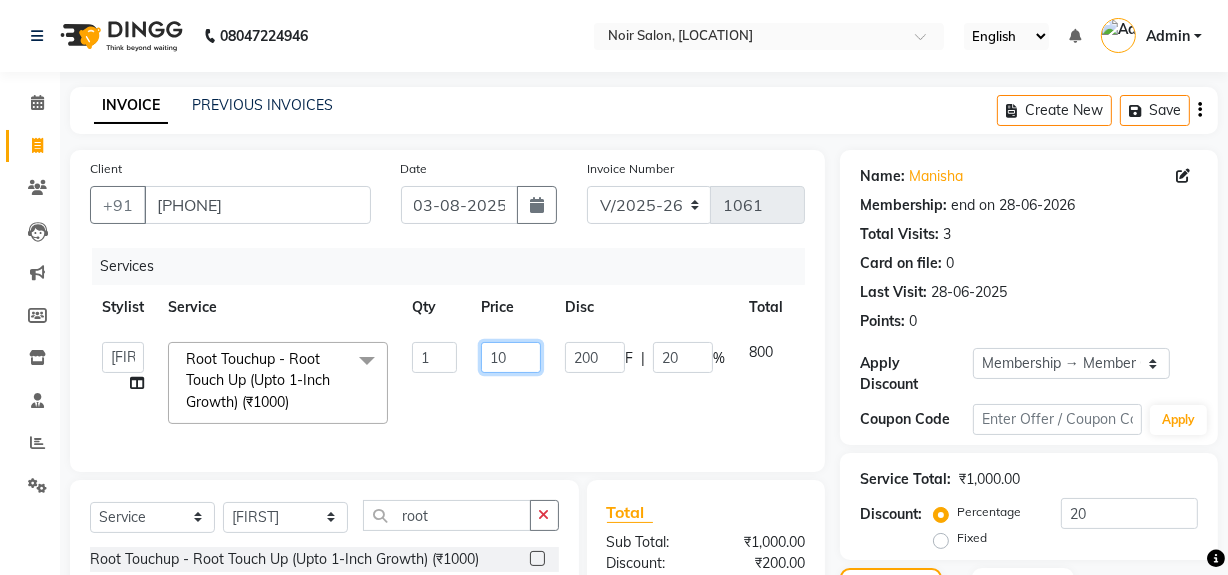type on "1" 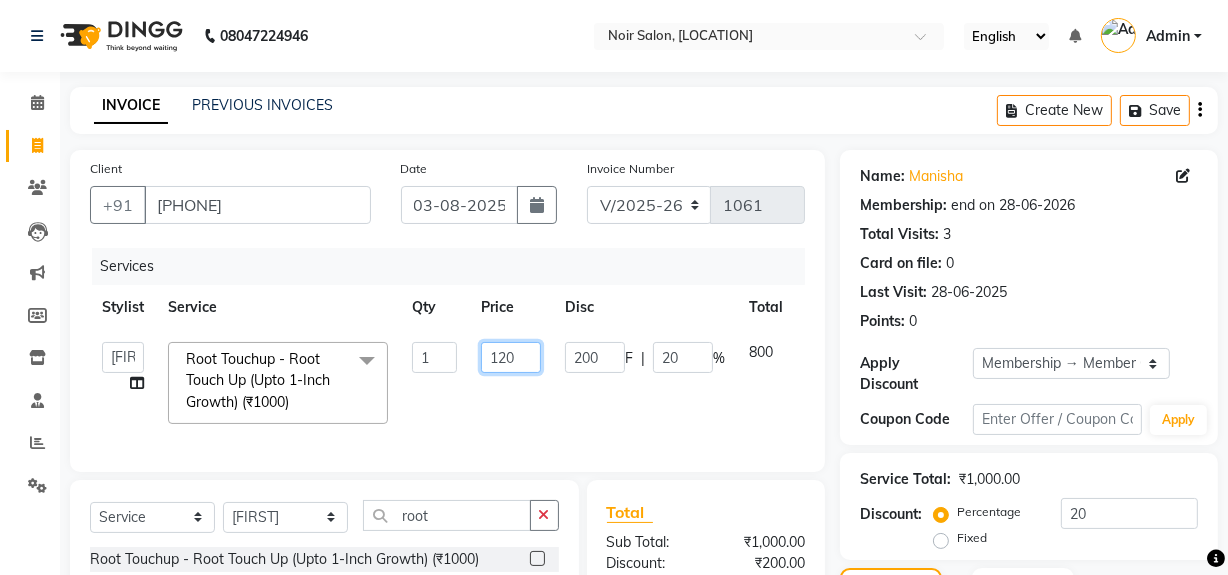 type on "1200" 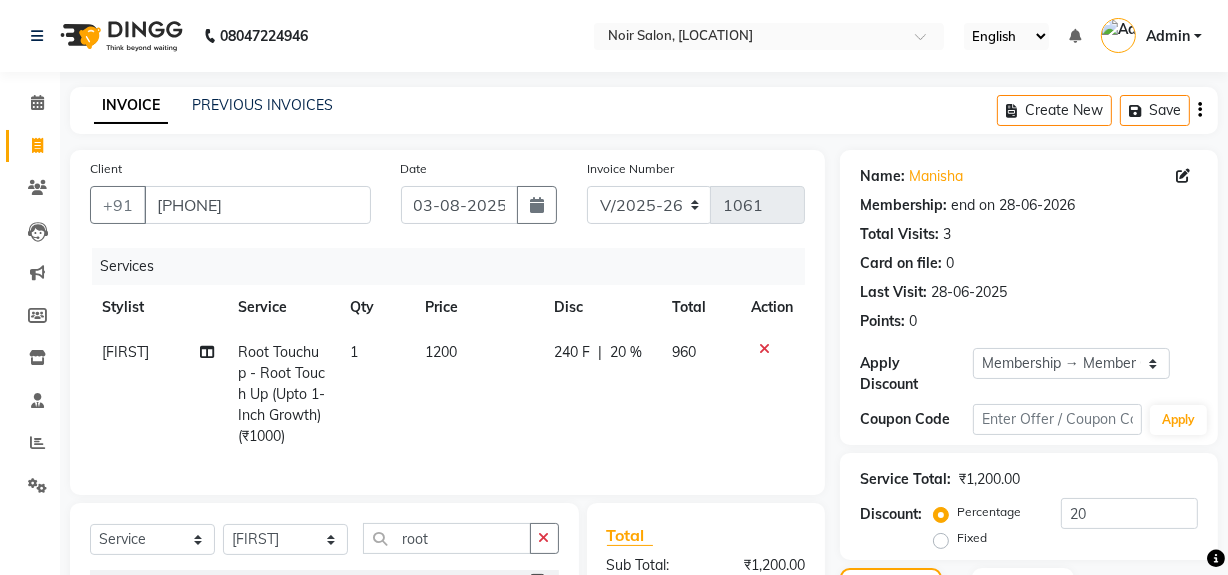 click on "240 F | 20 %" 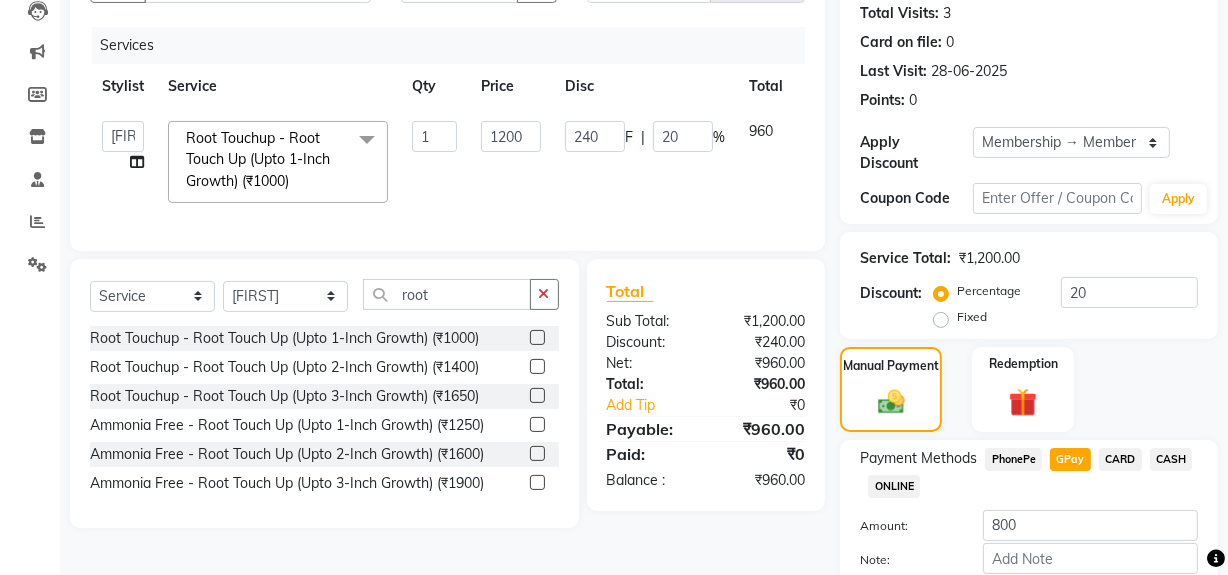scroll, scrollTop: 181, scrollLeft: 0, axis: vertical 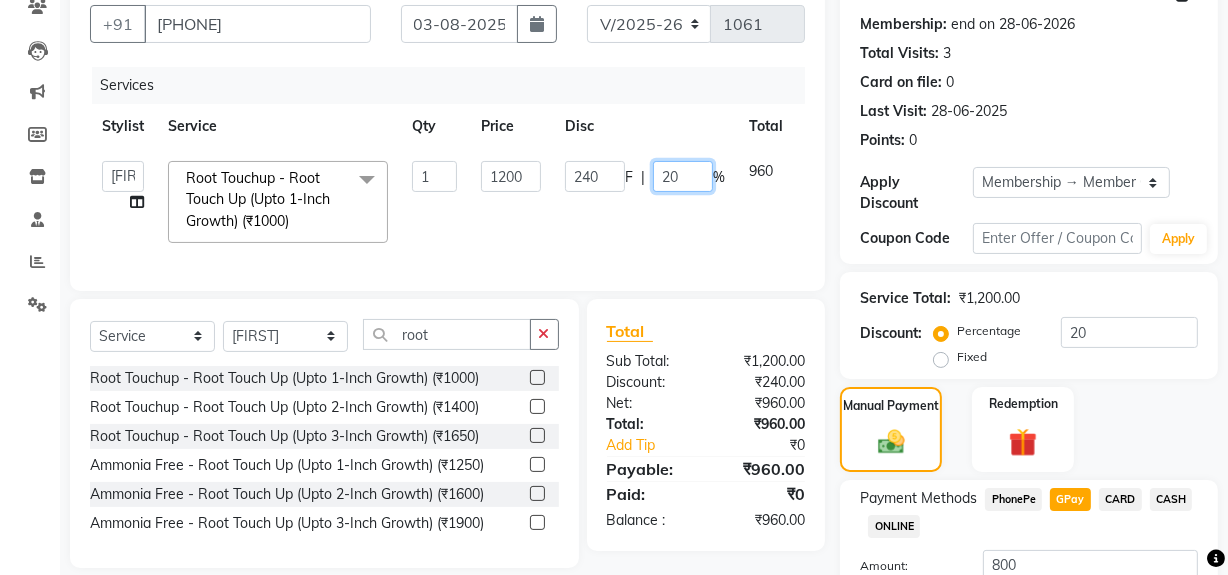 click on "20" 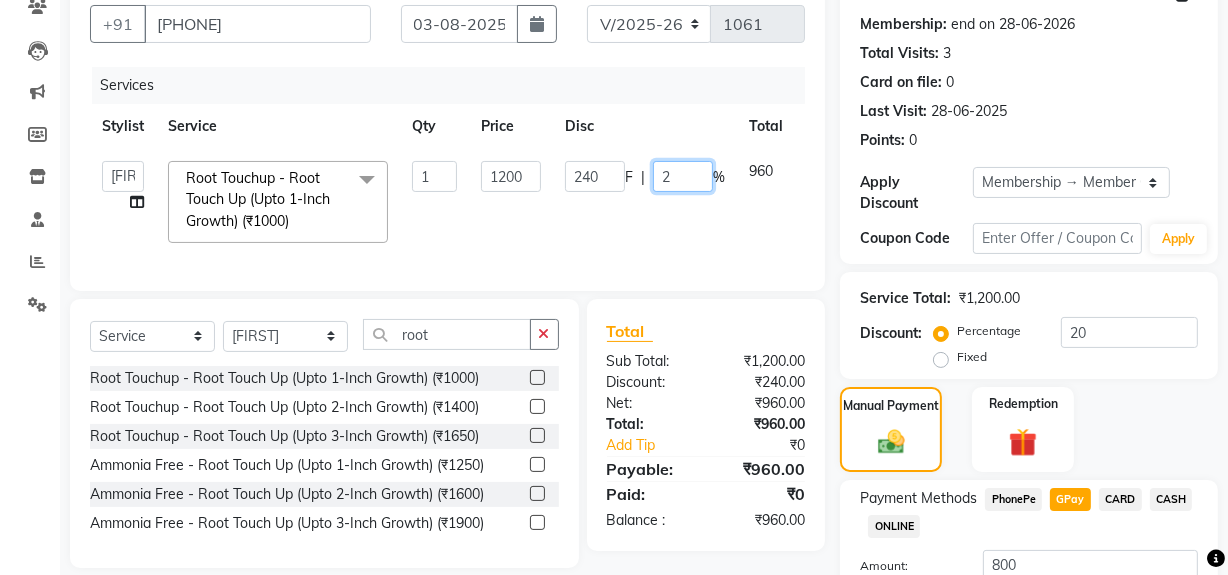 type 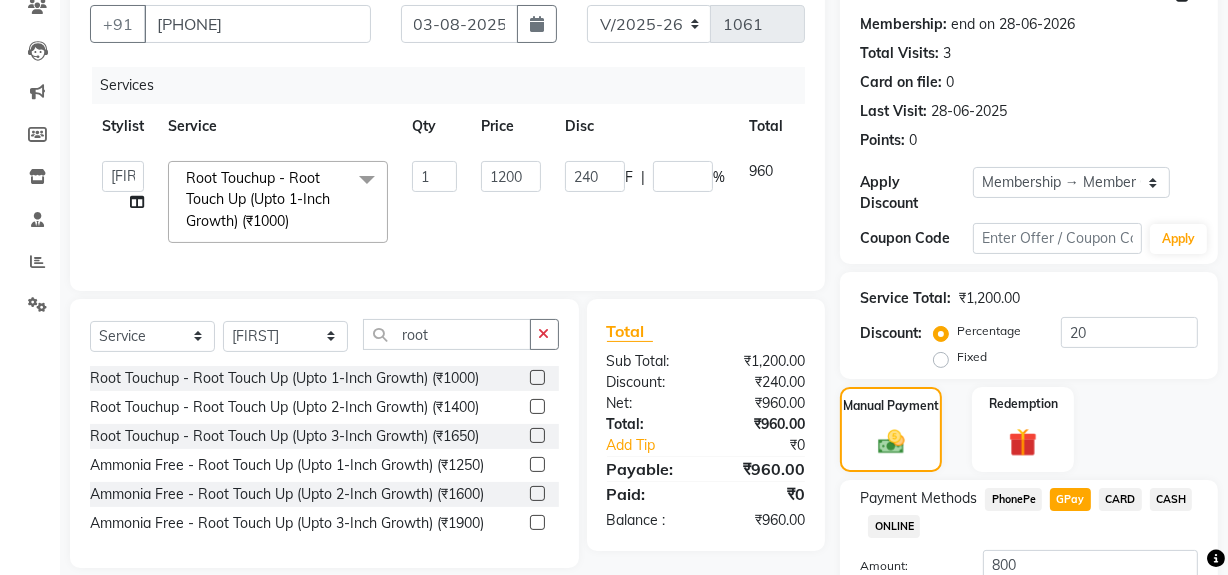 click on "[FIRST]   [FIRST]   Noir (Login)   [FIRST]   [FIRST]    [FIRST]    [FIRST]   Root Touchup - Root Touch Up (Upto 1-Inch Growth) (₹1000)  x Hair Cut (Female) - By Stylist (₹650) Hair Cut (Female) - By Master Stylist (₹800) Hair Cut (Female) - By Hair Creative (₹1000) Hair Cut (Female) - Female Hair Trimming (₹450) Hair Cut (Female) - Fringe Haircut (₹250) Hair Cut (Female) - Baby Hair Cut (₹400) Hair Cut (Male) - By Senior Stylist (₹400) Hair Cut (Male) - By Stylist (₹250) Male Hair Wash  (₹150) Hair Cut (Male) - Hair Tattoo (₹180) Beard Trim (₹150) Styling  (Male)  (₹150) Beard Color (₹300) Color - Moustache / Sidelocks (₹150) Shave (₹100) Boy Hair cut  (₹200) Hairwash  - Hair Above & Below Shoulder (₹300) Hairwash  - Hair Upto Waist (₹450) Hairwash  - Hair Below Waist (₹650) Sulphate Free Shampoo Wash - Hair Above & Below Shoulder (₹400) Sulphate Free Shampoo Wash - Hair Upto Waist (₹650) Sulphate Free Shampoo Wash - Hair Below Waist (₹700) 1 1200 240 F" 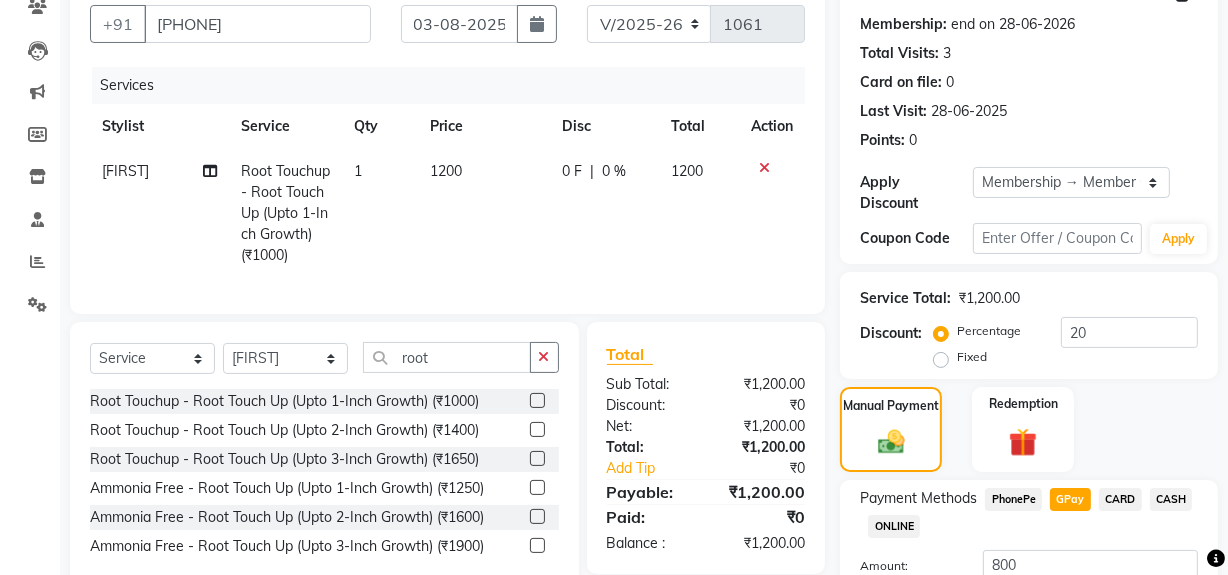 click on "1200" 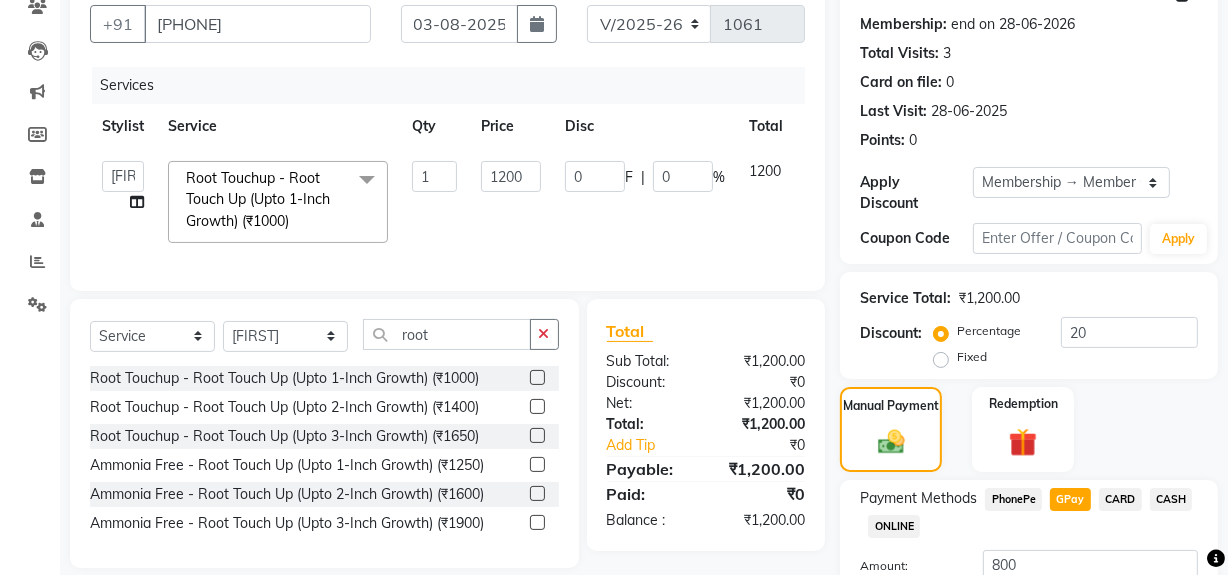 click on "1200" 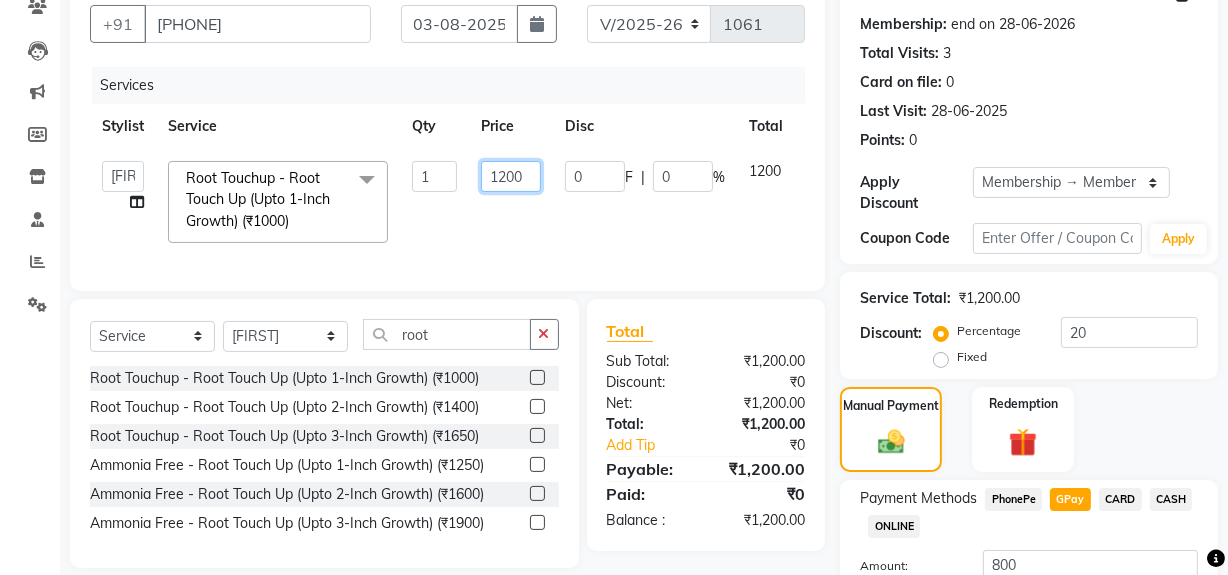 click on "1200" 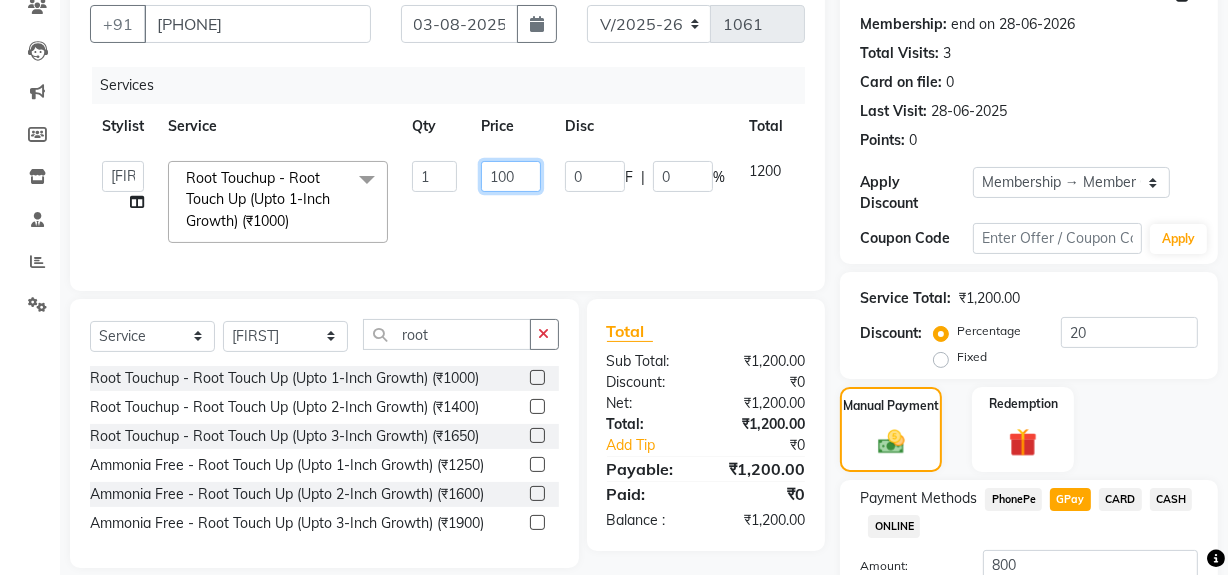 type on "1000" 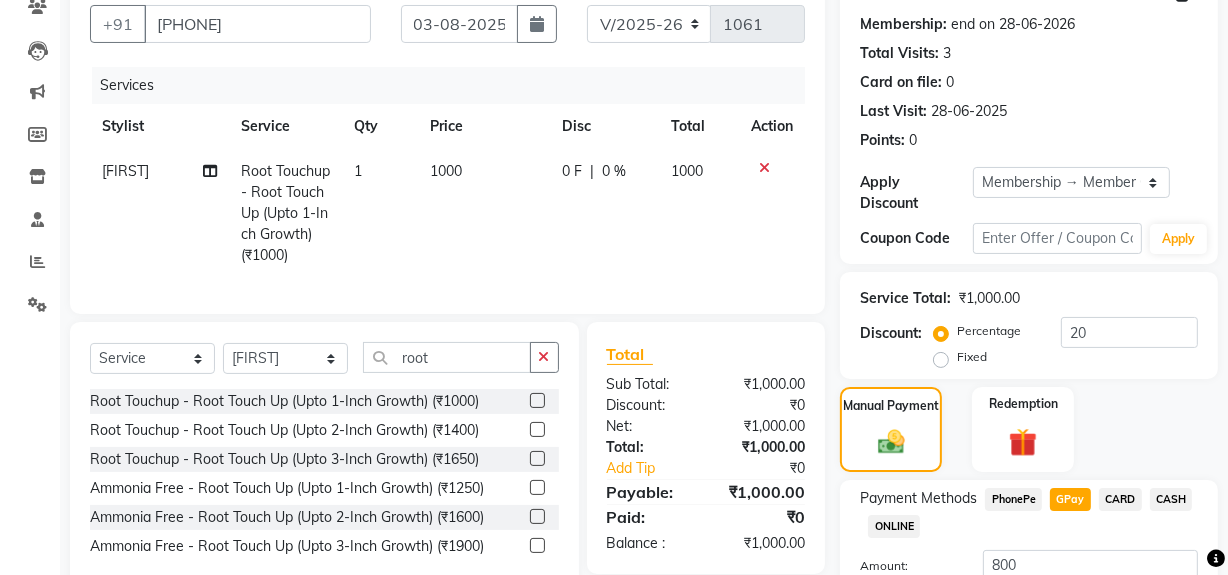 click on "1000" 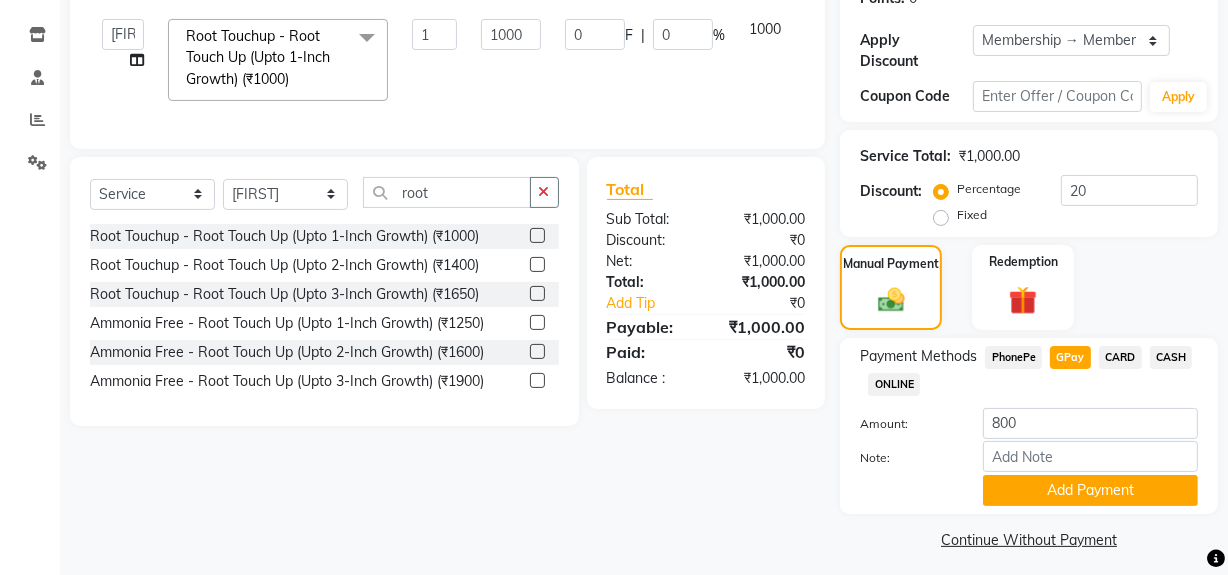 scroll, scrollTop: 332, scrollLeft: 0, axis: vertical 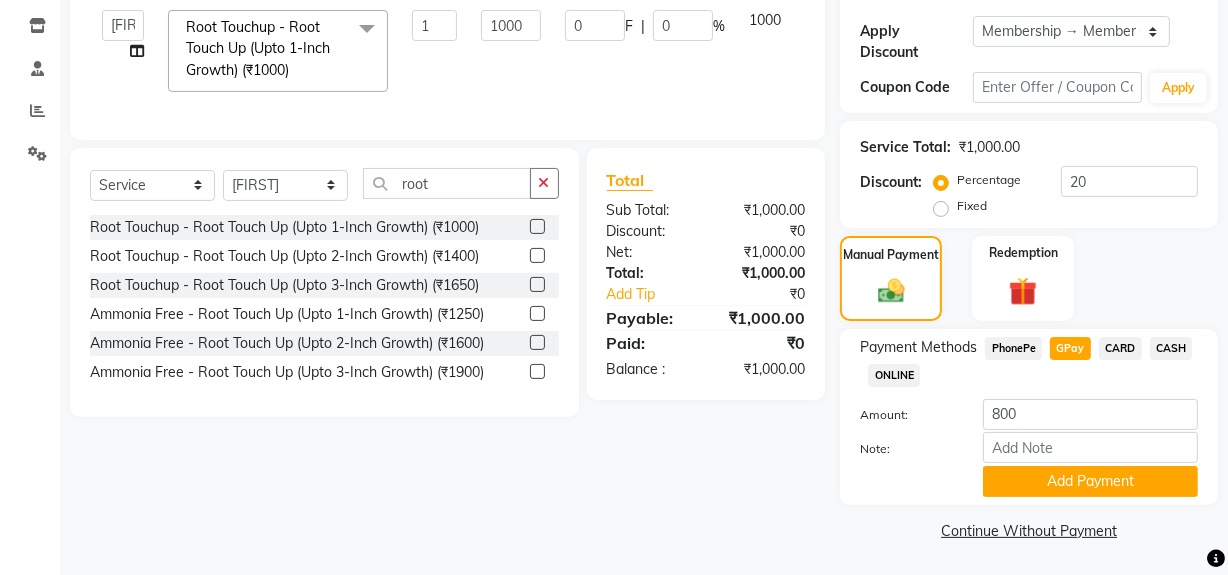 click on "GPay" 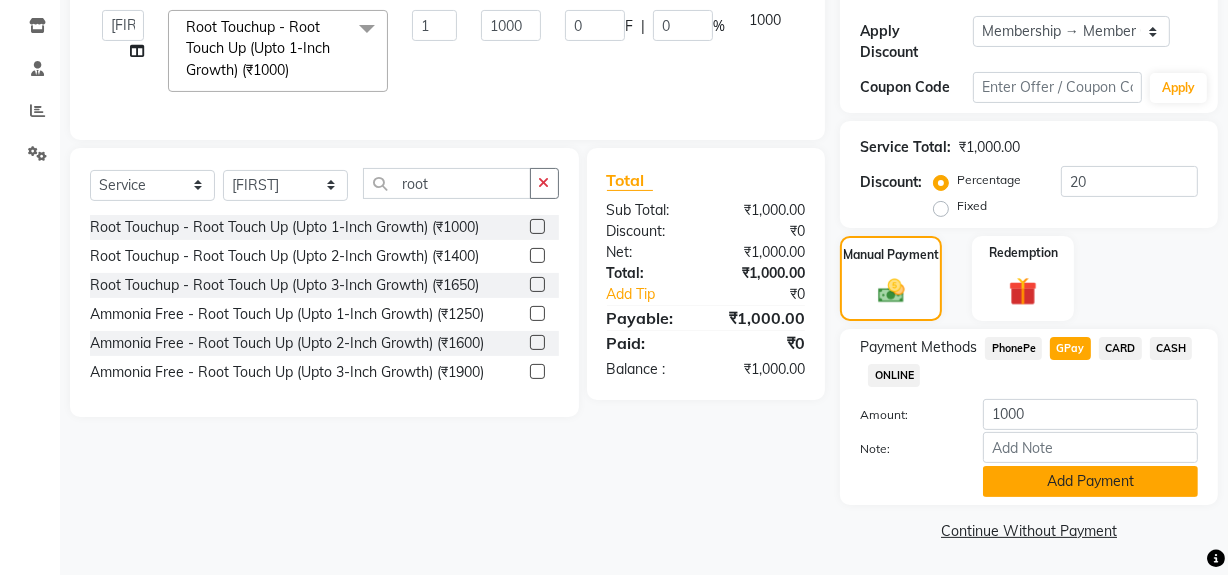 click on "Add Payment" 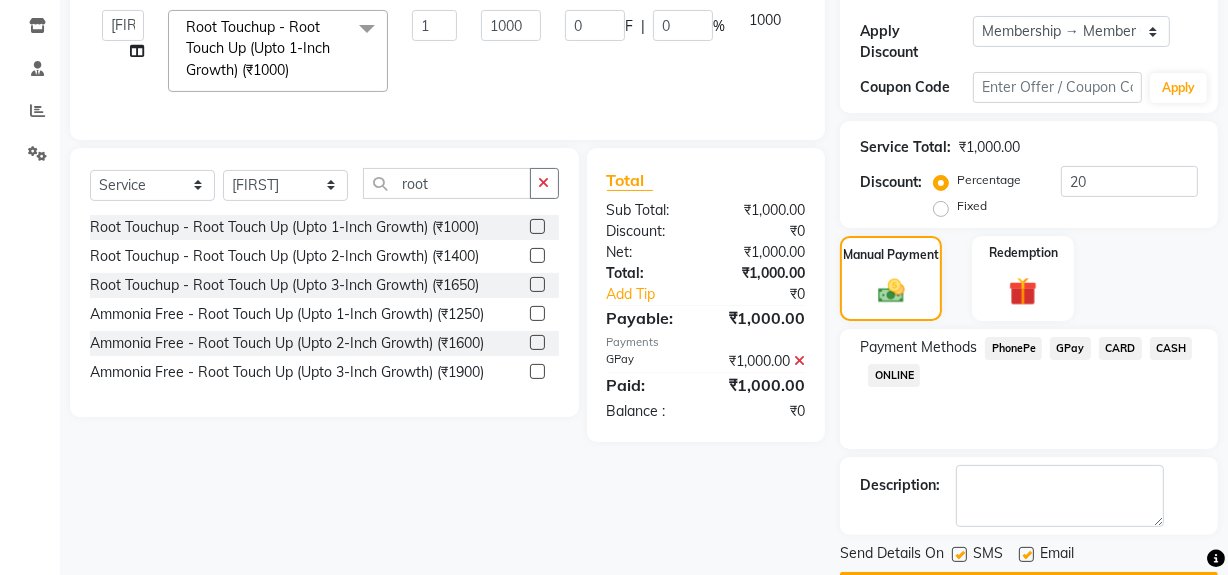 scroll, scrollTop: 389, scrollLeft: 0, axis: vertical 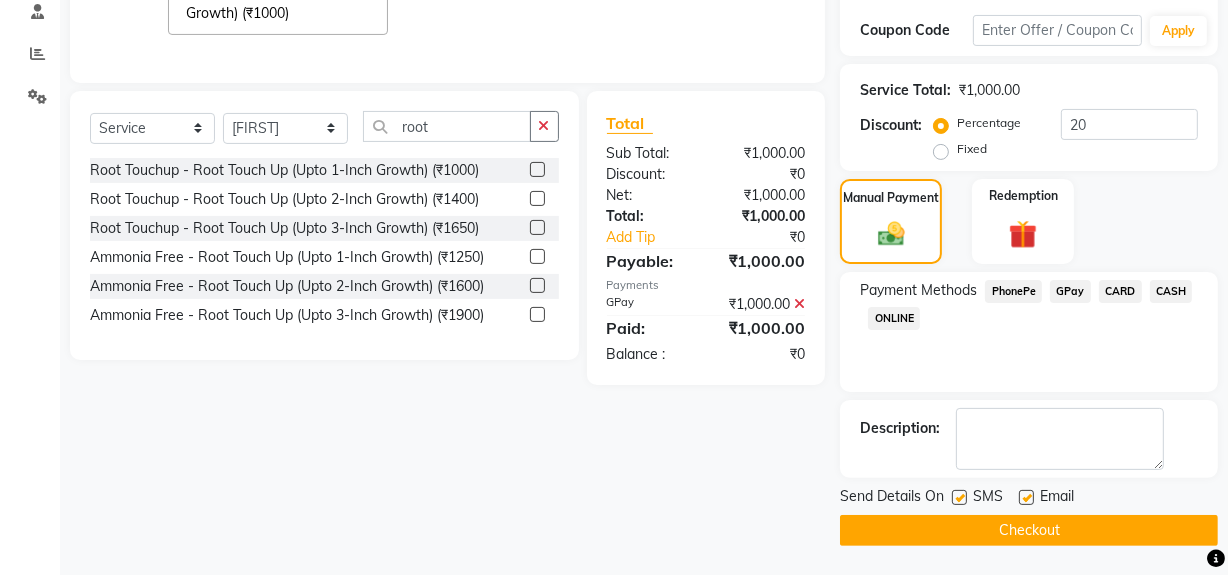 click 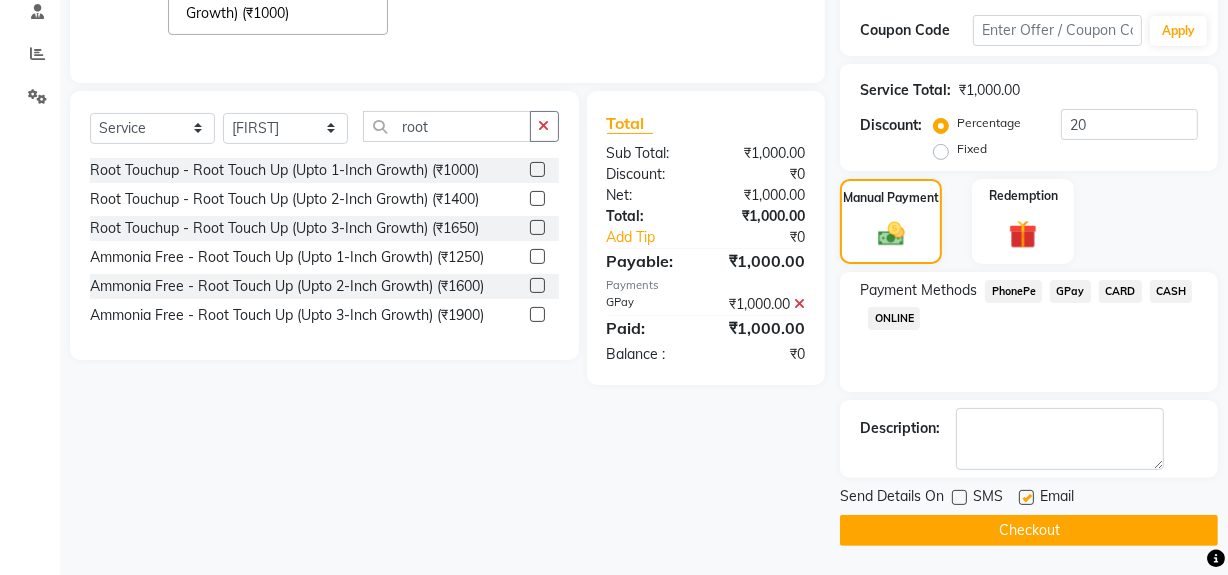 click 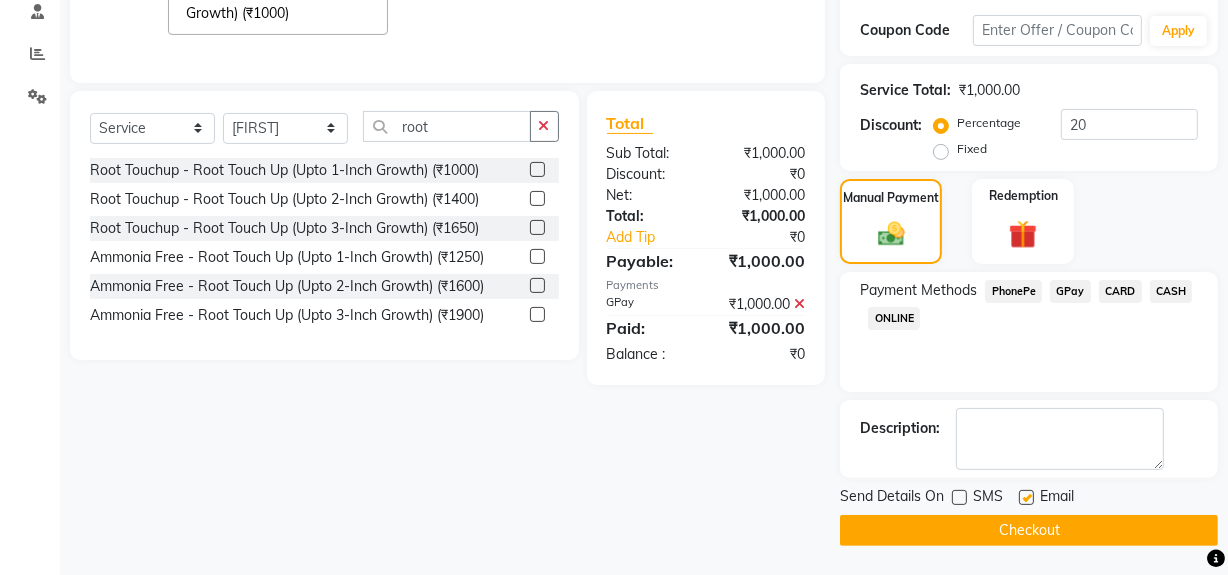 click at bounding box center [1025, 498] 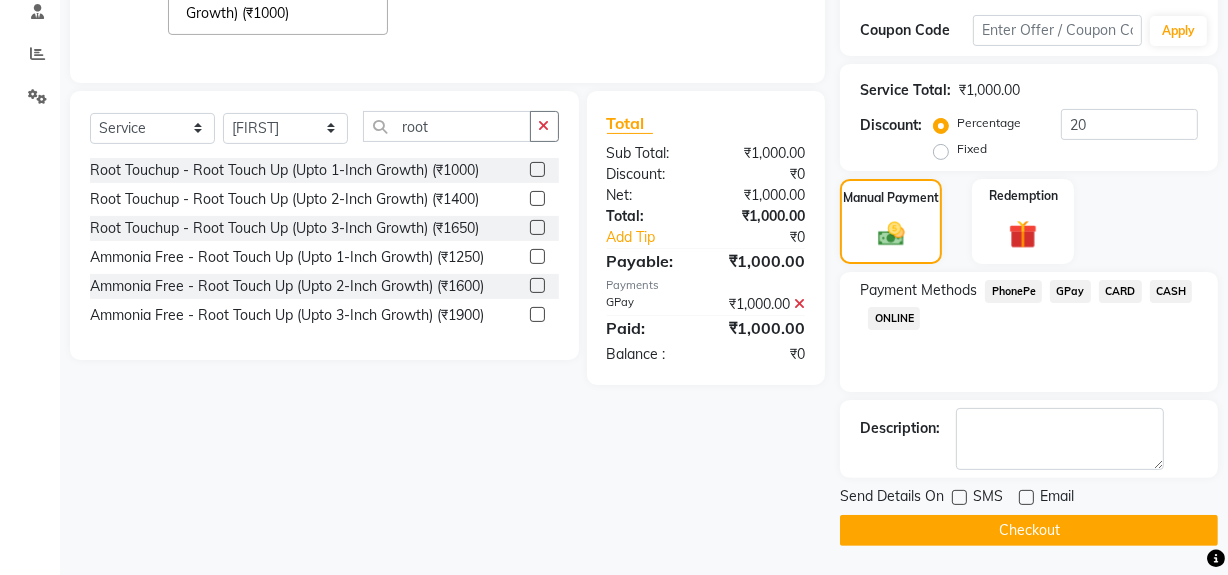 click on "Checkout" 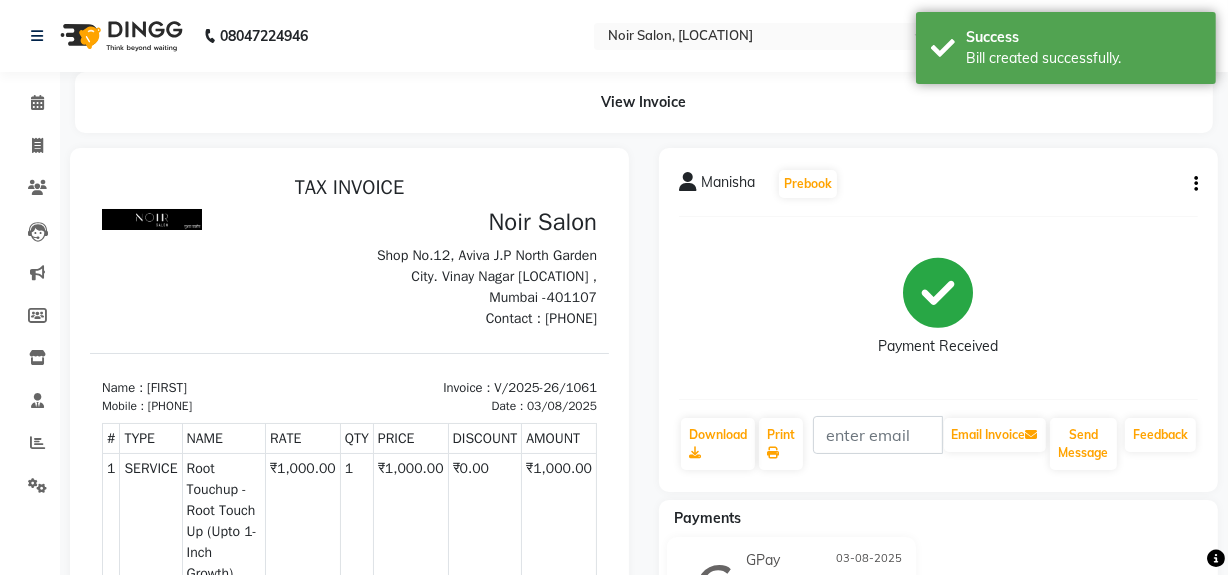 scroll, scrollTop: 0, scrollLeft: 0, axis: both 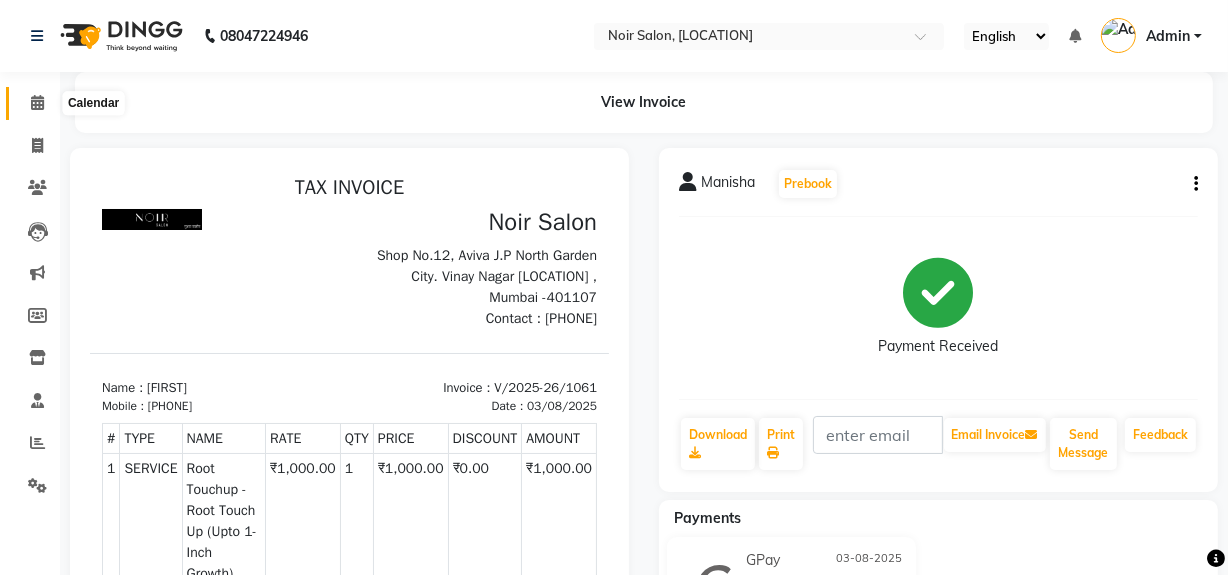 click 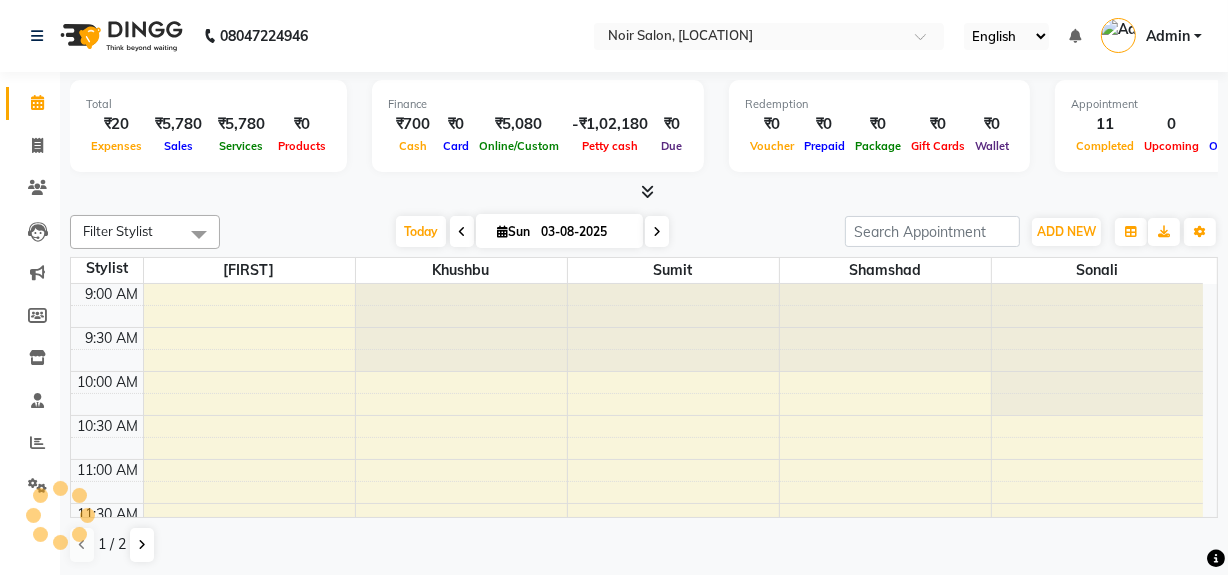 scroll, scrollTop: 0, scrollLeft: 0, axis: both 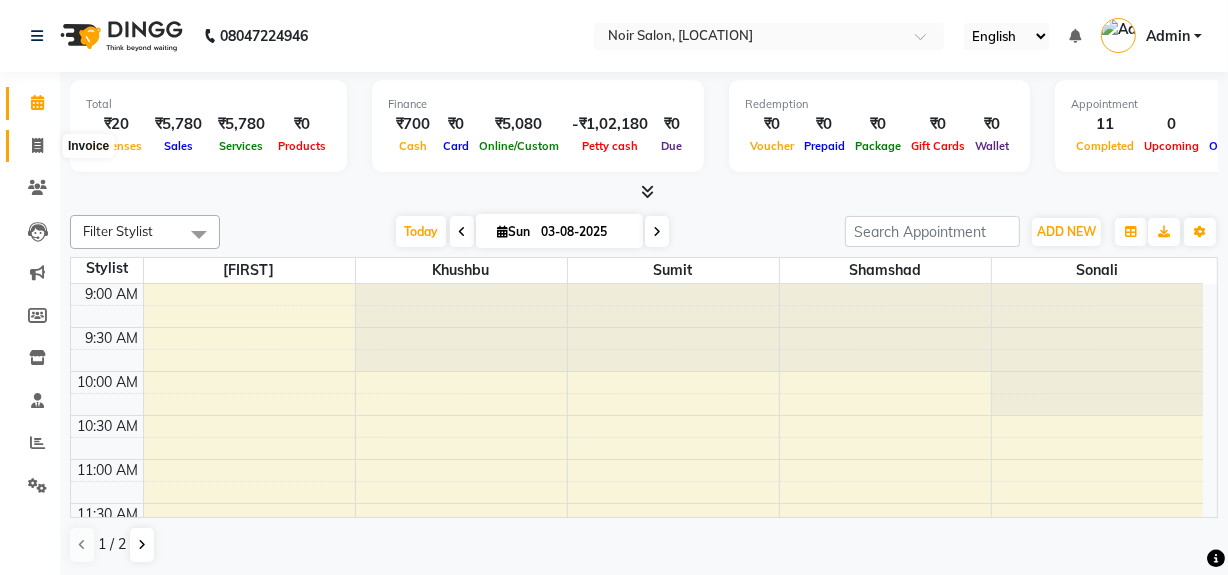 click 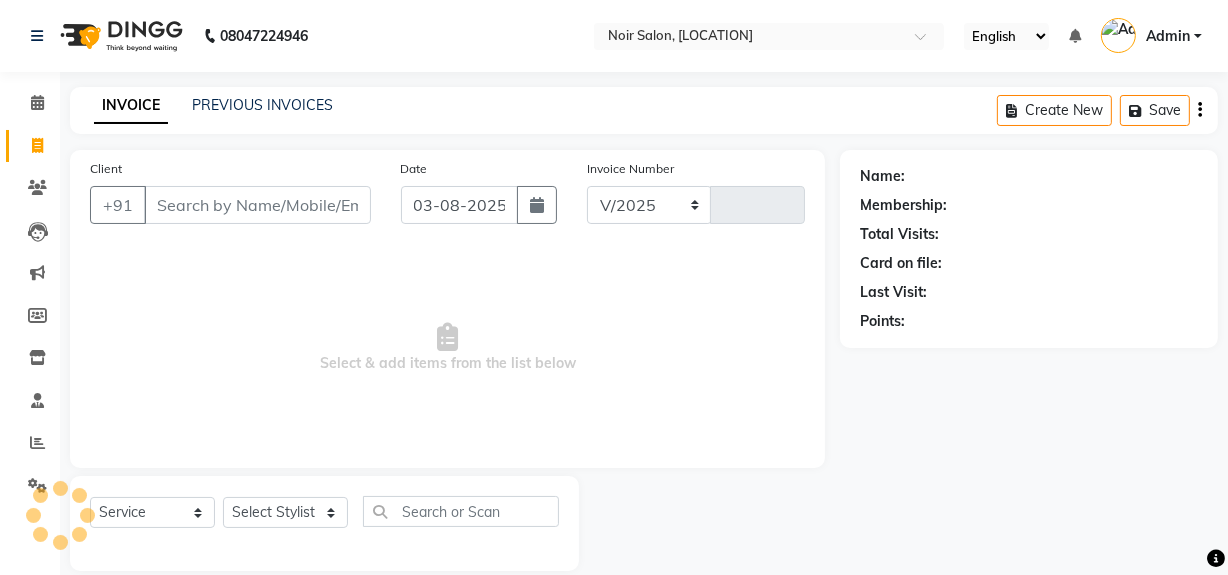 select on "5495" 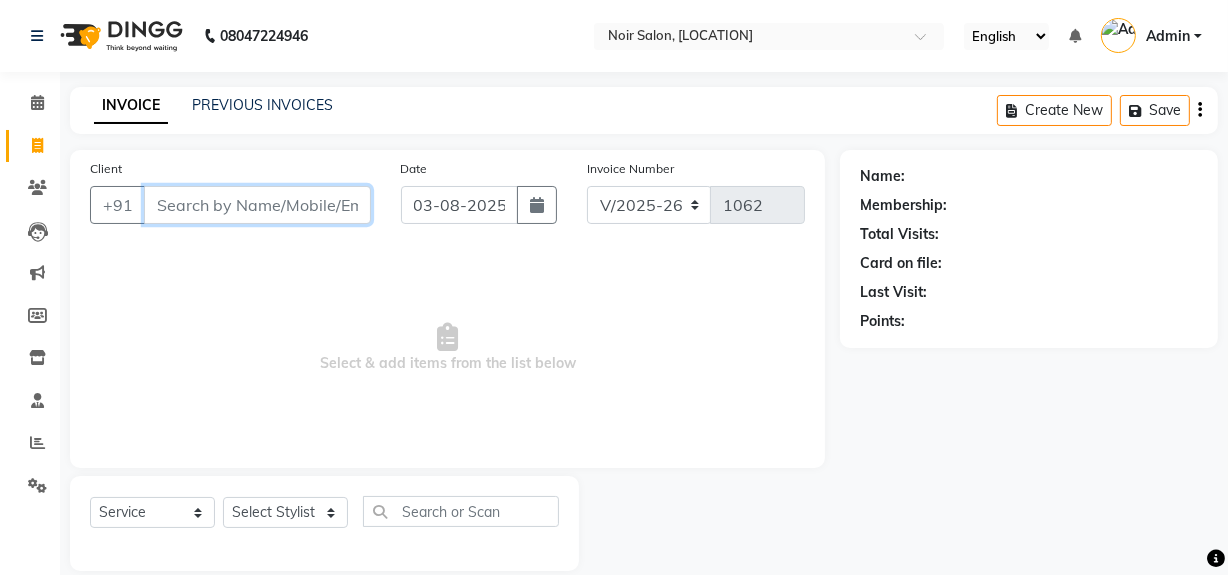 click on "Client" at bounding box center [257, 205] 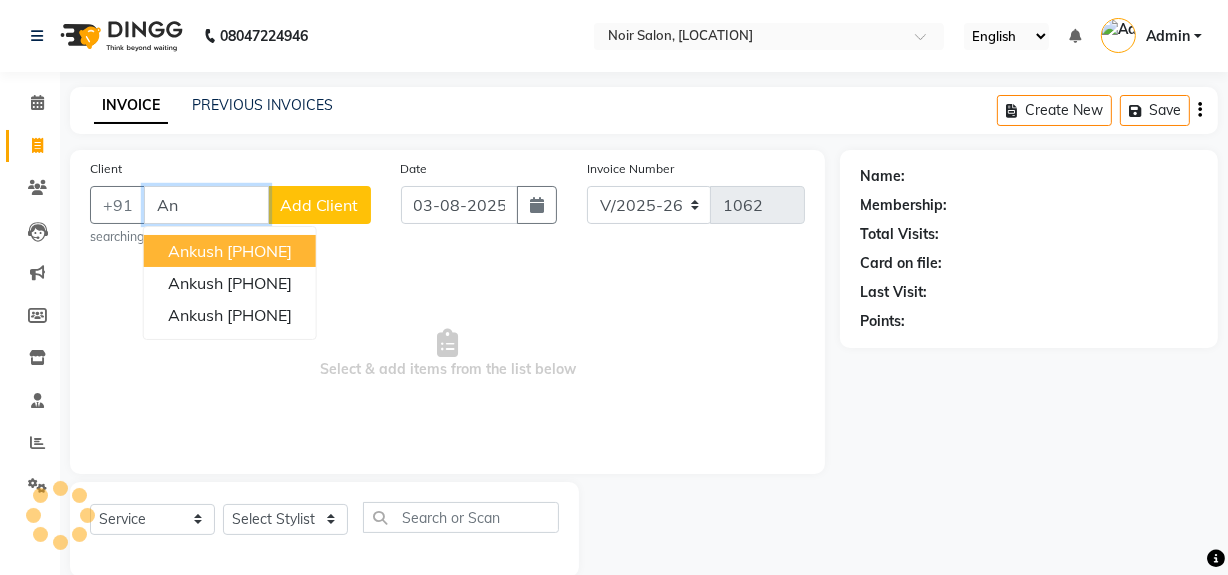 type on "A" 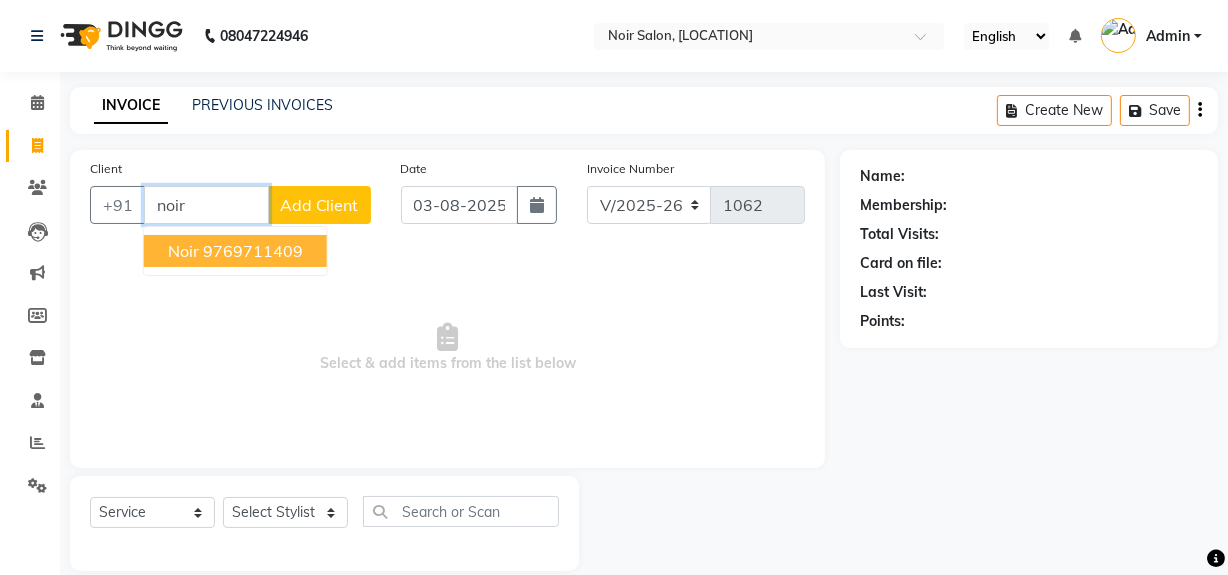click on "9769711409" at bounding box center [253, 251] 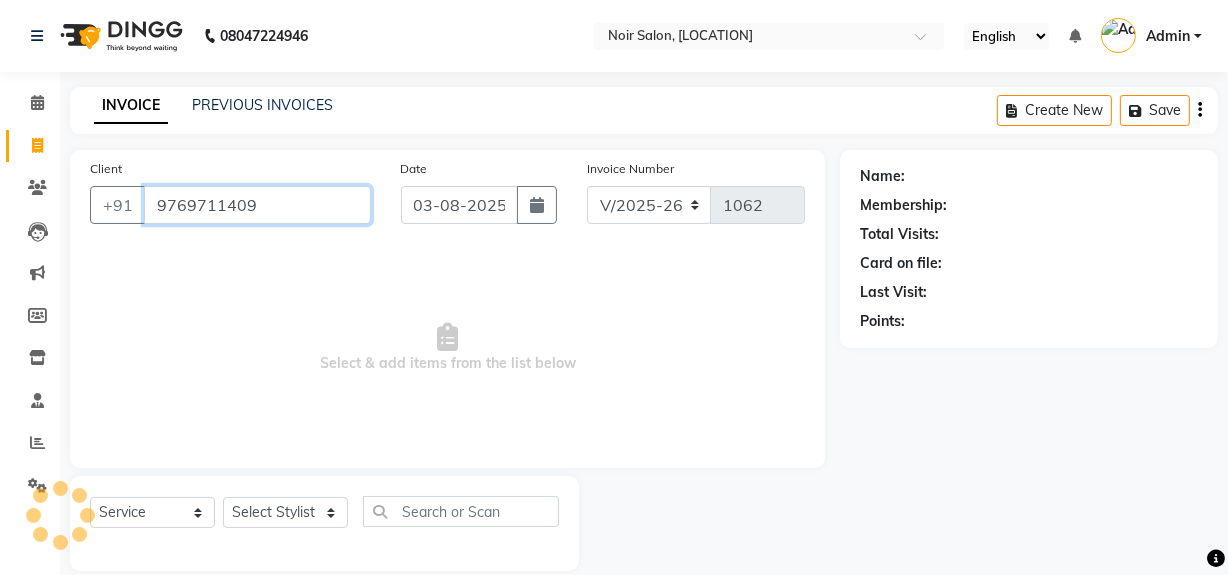 type on "9769711409" 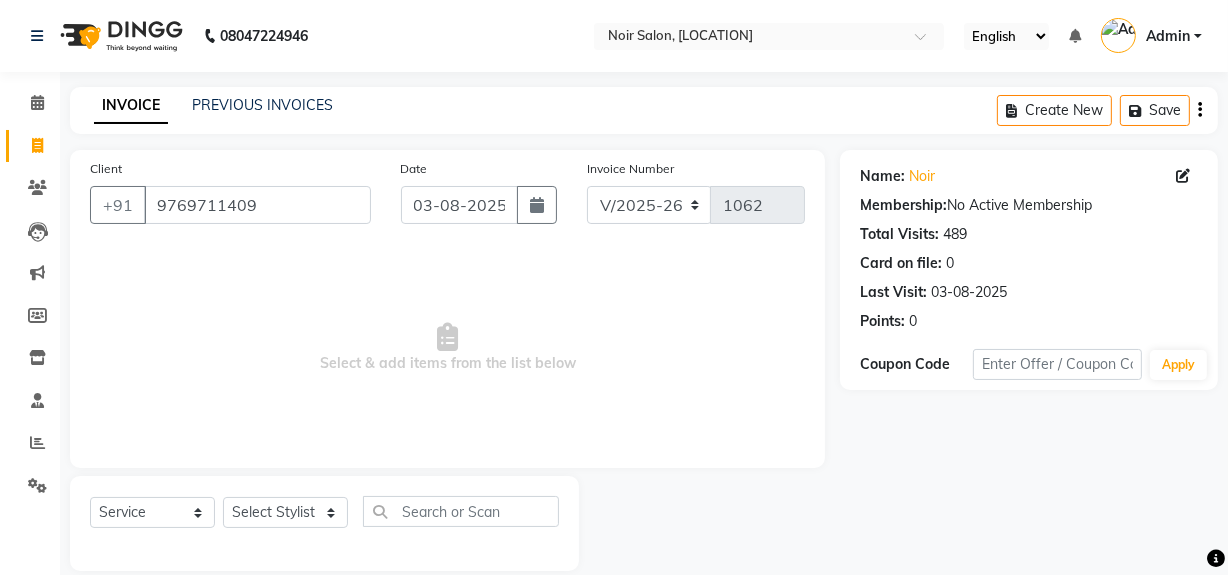 scroll, scrollTop: 26, scrollLeft: 0, axis: vertical 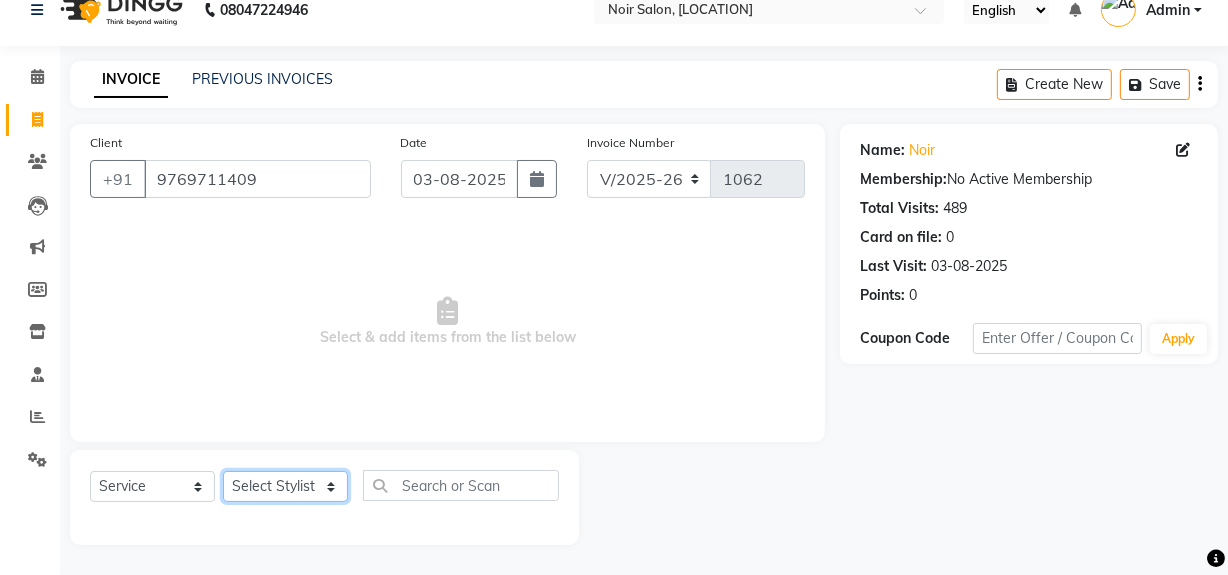 click on "Select Stylist [FIRST] [FIRST] Noir (Login) [FIRST] [FIRST] [FIRST] [FIRST] Root Touchup - Root Touch Up (Upto 1-Inch Growth) (₹1000)  x Hair Cut (Female) - By Stylist (₹650) Hair Cut (Female) - By Master Stylist (₹800) Hair Cut (Female) - By Hair Creative (₹1000) Hair Cut (Female) - Female Hair Trimming (₹450) Hair Cut (Female) - Fringe Haircut (₹250) Hair Cut (Female) - Baby Hair Cut (₹400) Hair Cut (Male) - By Senior Stylist (₹400) Hair Cut (Male) - By Stylist (₹250) Male Hair Wash  (₹150) Hair Cut (Male) - Hair Tattoo (₹180) Beard Trim (₹150) Styling  (Male)  (₹150) Beard Color (₹300) Color - Moustache / Sidelocks (₹150) Shave (₹100) Boy Hair cut  (₹200) Hairwash  - Hair Above & Below Shoulder (₹300) Hairwash  - Hair Upto Waist (₹450) Hairwash  - Hair Below Waist (₹650) Sulphate Free Shampoo Wash - Hair Above & Below Shoulder (₹400) Sulphate Free Shampoo Wash - Hair Upto Waist (₹650) Sulphate Free Shampoo Wash - Hair Below Waist (₹700) 1 1200 240 F" 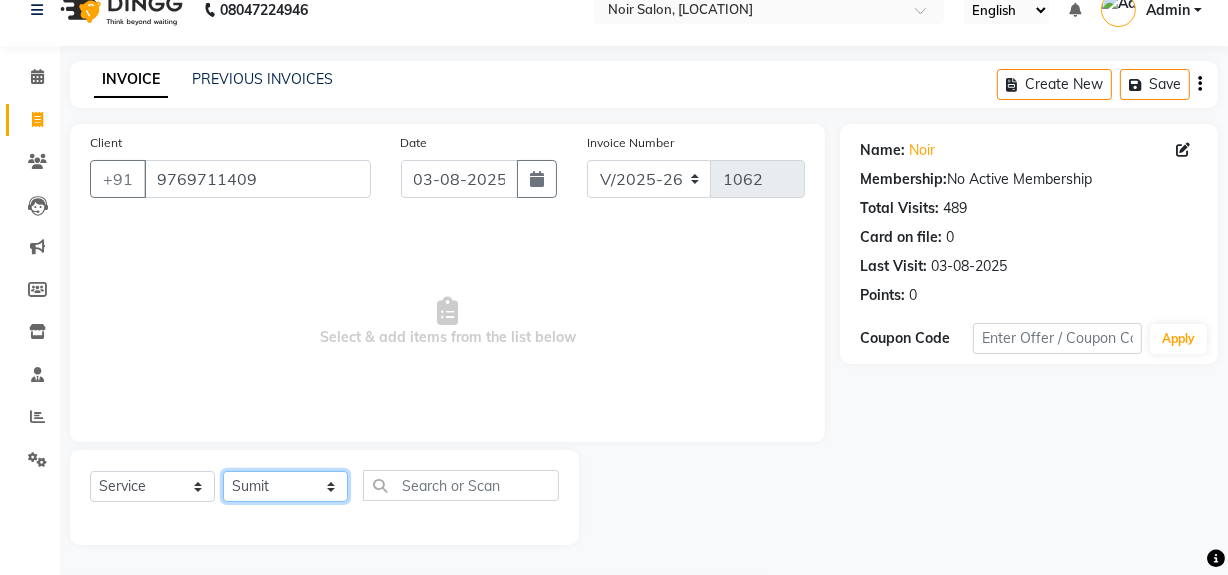 click on "Select Stylist [FIRST] [FIRST] Noir (Login) [FIRST] [FIRST] [FIRST] [FIRST] Root Touchup - Root Touch Up (Upto 1-Inch Growth) (₹1000)  x Hair Cut (Female) - By Stylist (₹650) Hair Cut (Female) - By Master Stylist (₹800) Hair Cut (Female) - By Hair Creative (₹1000) Hair Cut (Female) - Female Hair Trimming (₹450) Hair Cut (Female) - Fringe Haircut (₹250) Hair Cut (Female) - Baby Hair Cut (₹400) Hair Cut (Male) - By Senior Stylist (₹400) Hair Cut (Male) - By Stylist (₹250) Male Hair Wash  (₹150) Hair Cut (Male) - Hair Tattoo (₹180) Beard Trim (₹150) Styling  (Male)  (₹150) Beard Color (₹300) Color - Moustache / Sidelocks (₹150) Shave (₹100) Boy Hair cut  (₹200) Hairwash  - Hair Above & Below Shoulder (₹300) Hairwash  - Hair Upto Waist (₹450) Hairwash  - Hair Below Waist (₹650) Sulphate Free Shampoo Wash - Hair Above & Below Shoulder (₹400) Sulphate Free Shampoo Wash - Hair Upto Waist (₹650) Sulphate Free Shampoo Wash - Hair Below Waist (₹700) 1 1200 240 F" 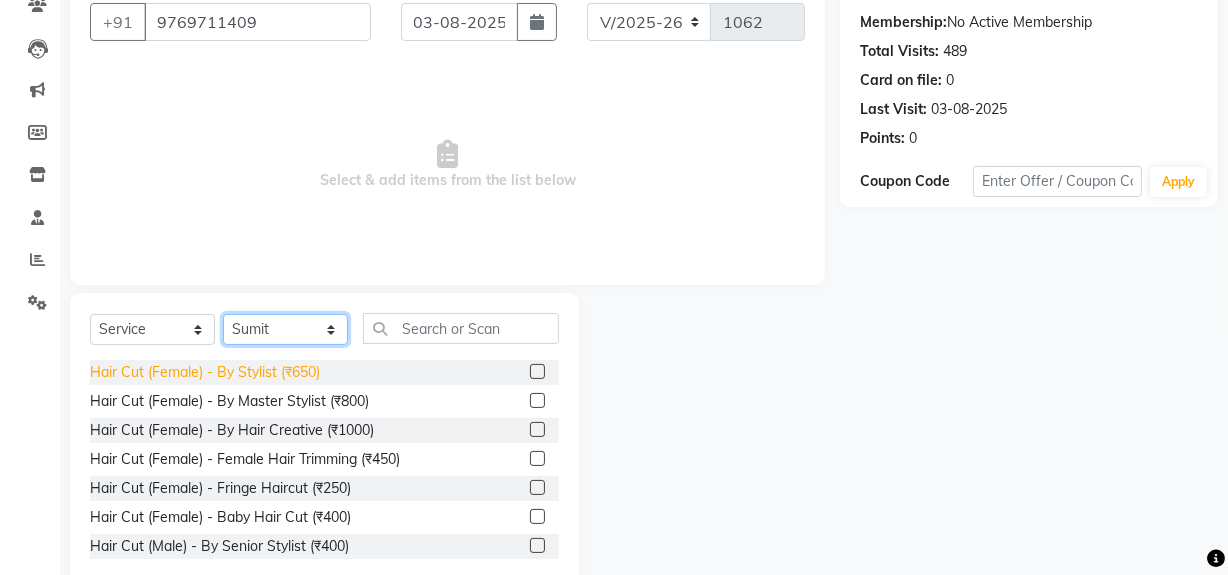 scroll, scrollTop: 226, scrollLeft: 0, axis: vertical 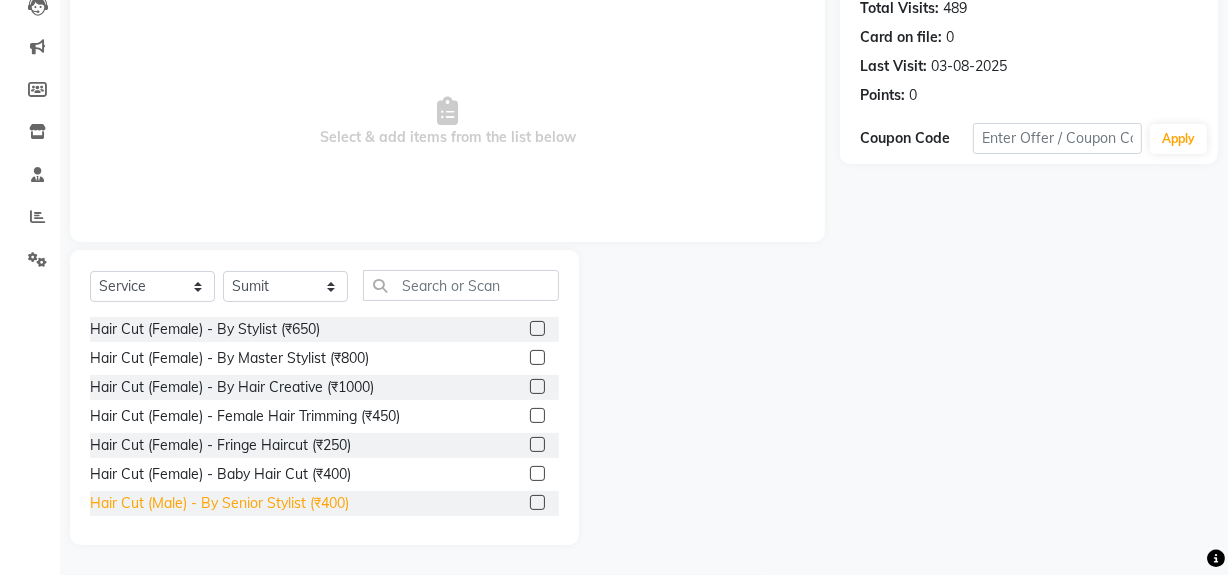 click on "Hair Cut (Male) - By Senior Stylist (₹400)" 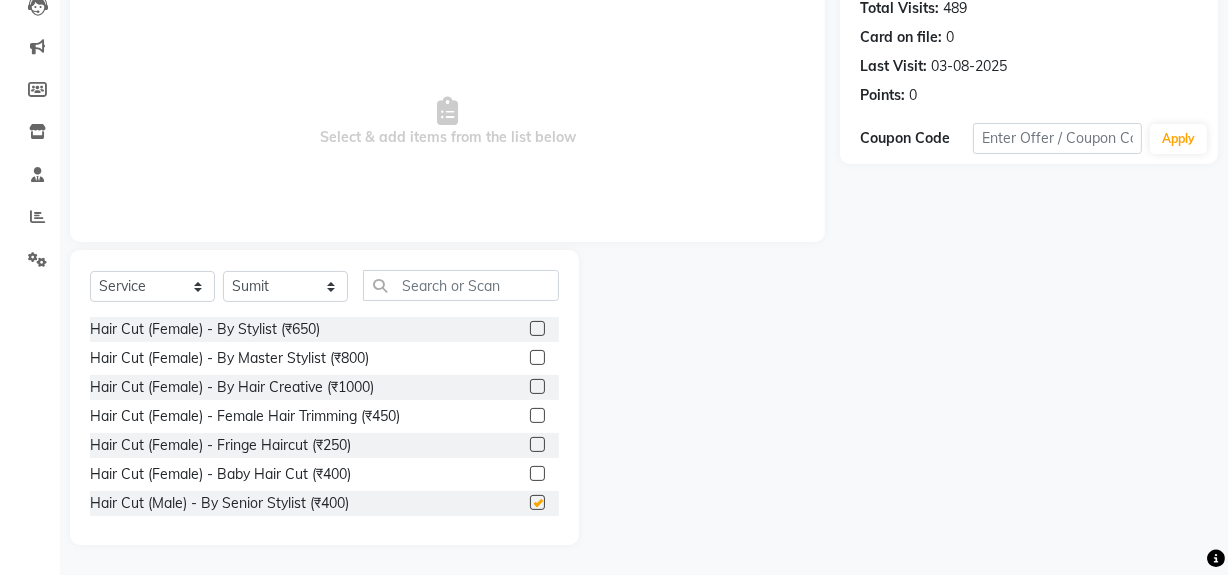 checkbox on "false" 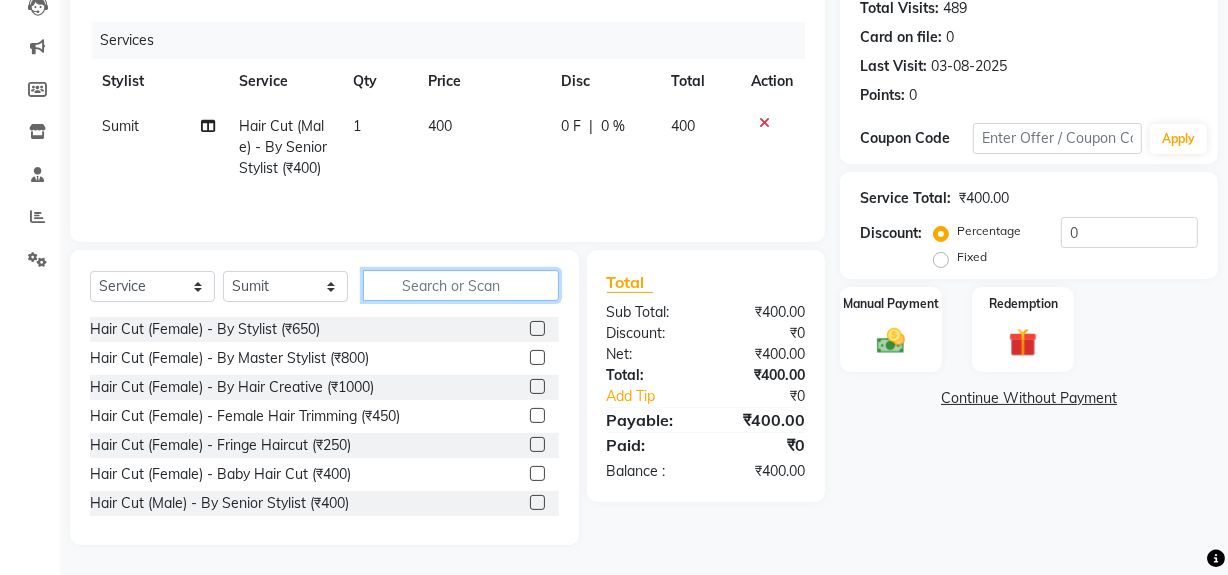 click 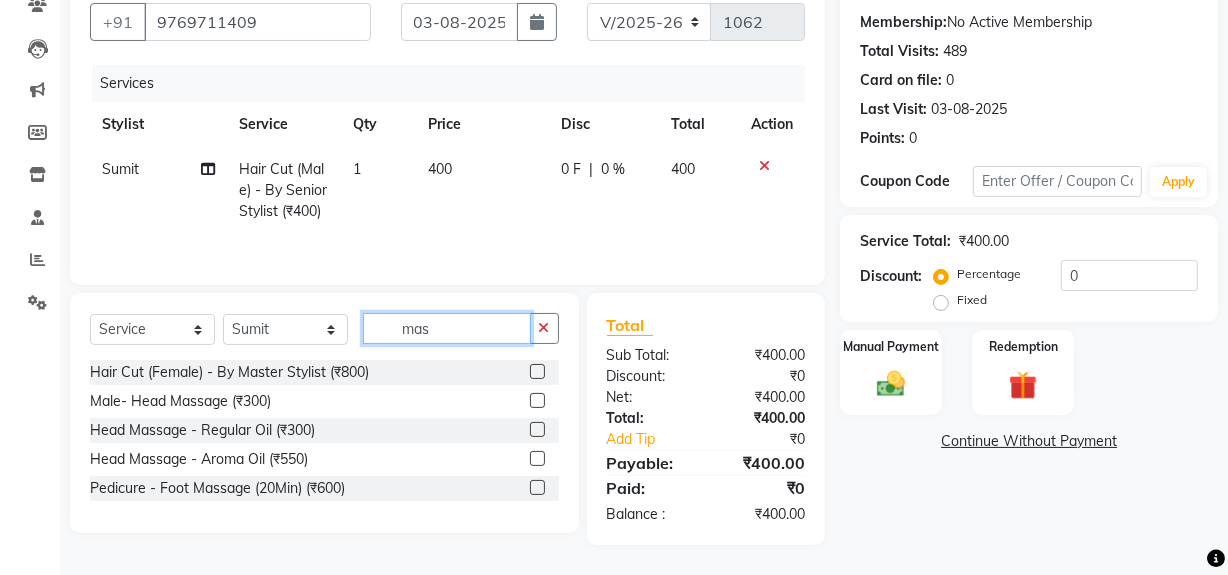 scroll, scrollTop: 182, scrollLeft: 0, axis: vertical 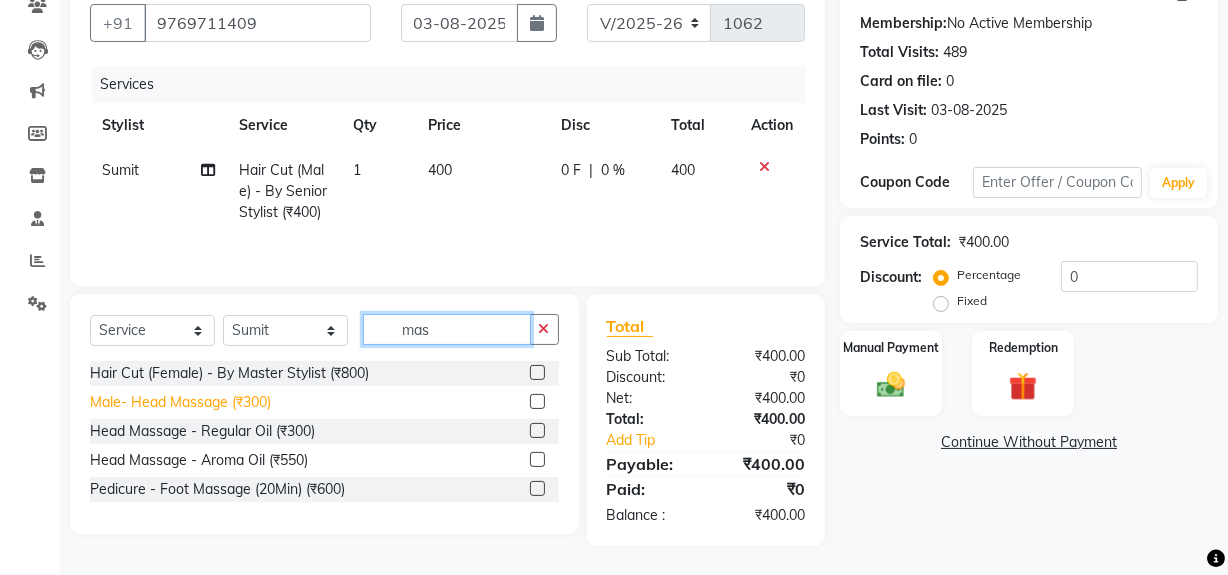 type on "mas" 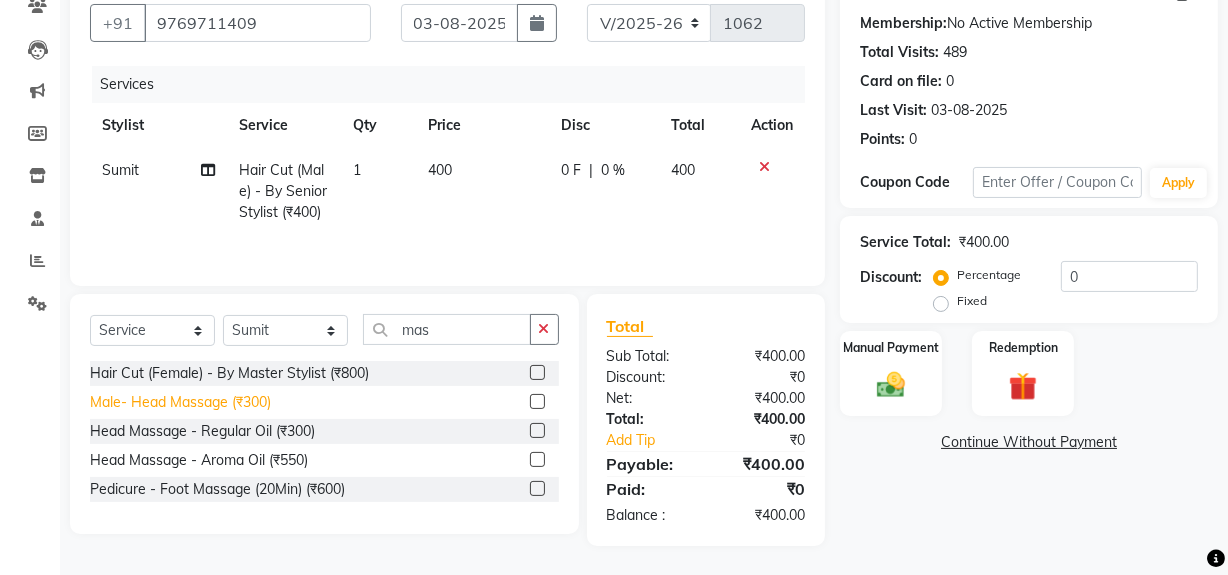click on "Male- Head Massage (₹300)" 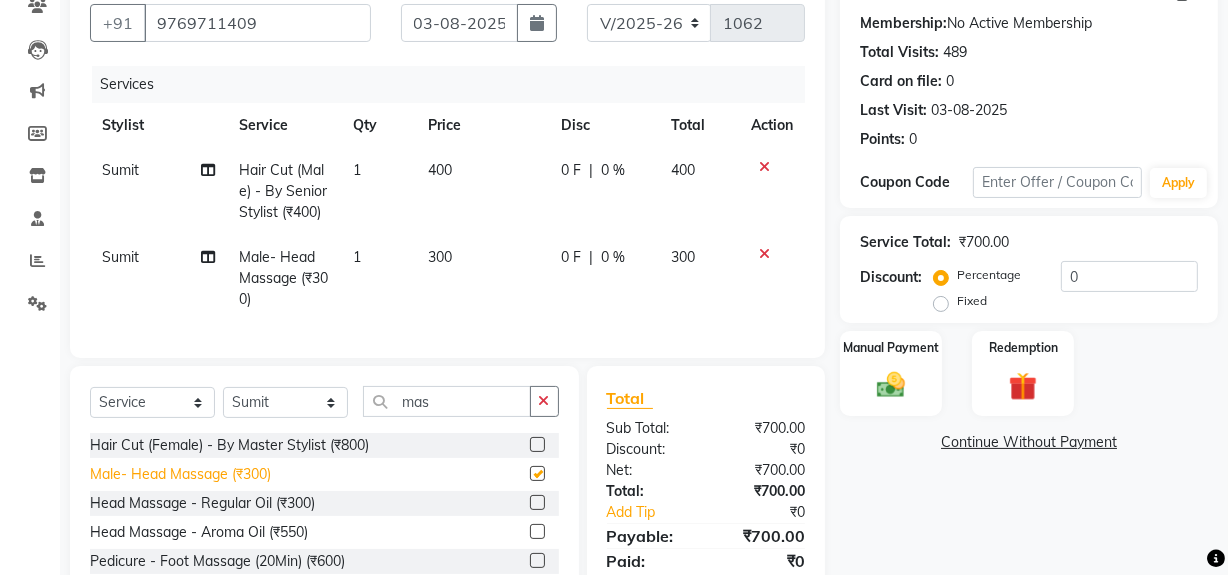 checkbox on "false" 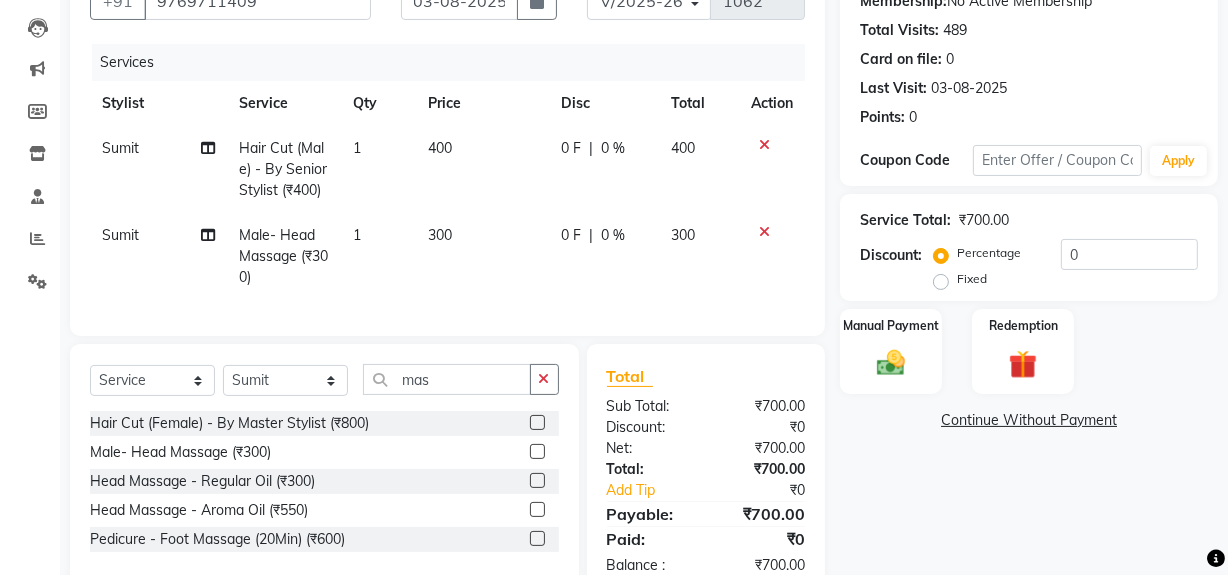 scroll, scrollTop: 268, scrollLeft: 0, axis: vertical 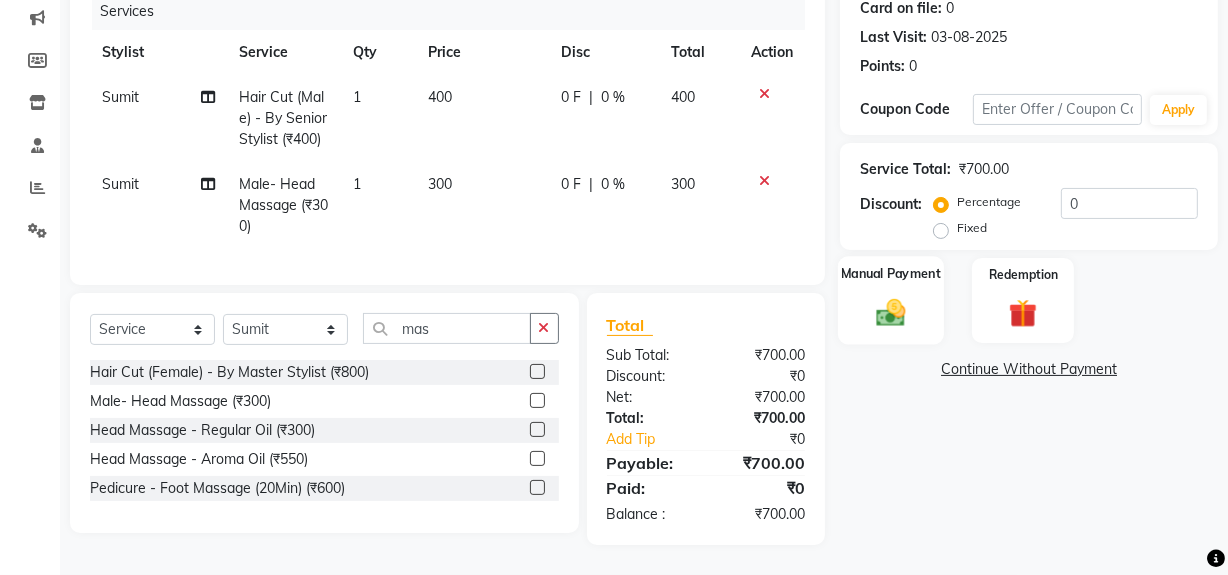 click 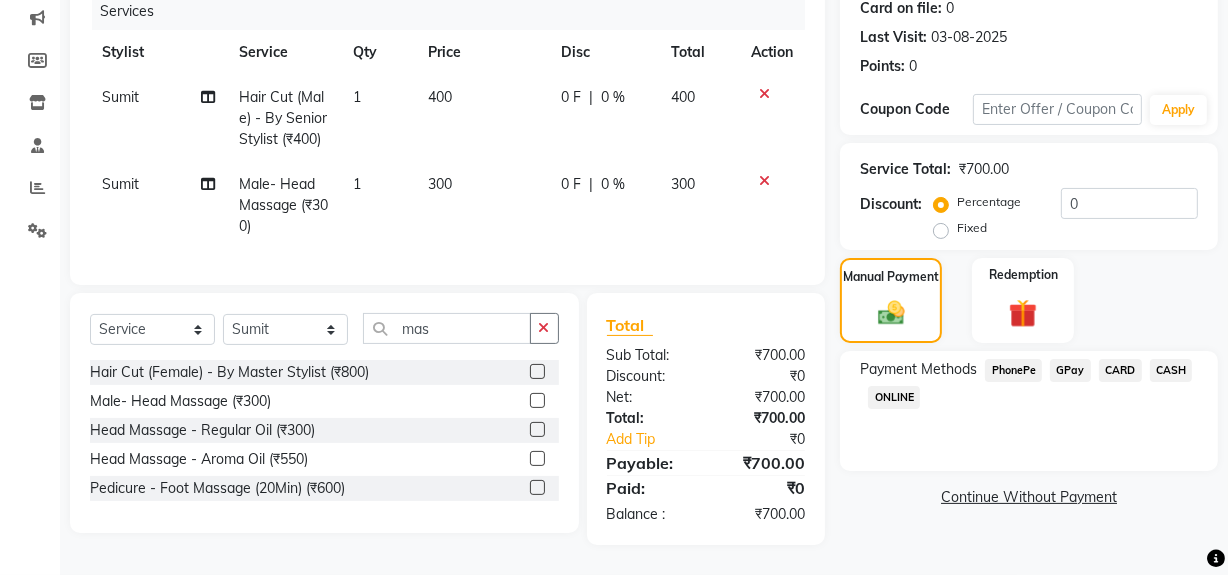 click on "GPay" 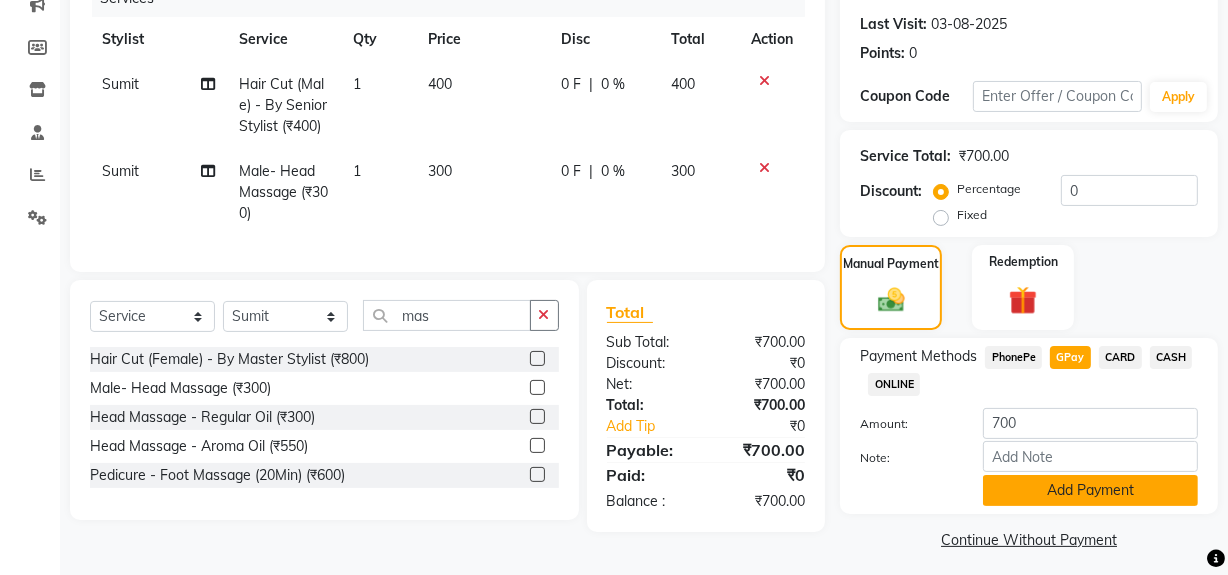 click on "Add Payment" 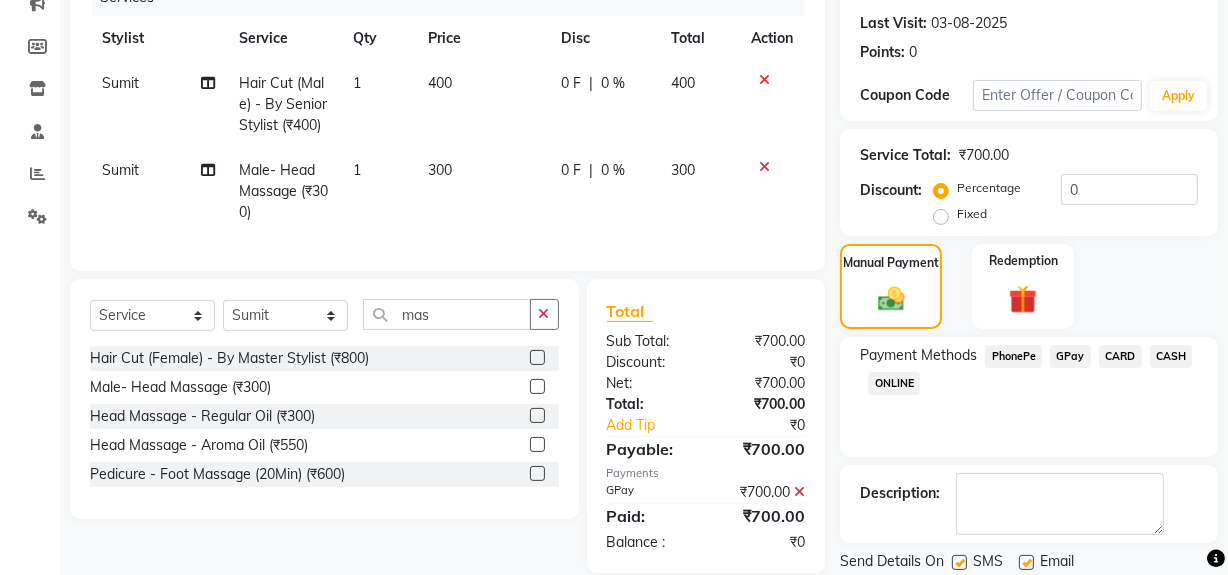 scroll, scrollTop: 333, scrollLeft: 0, axis: vertical 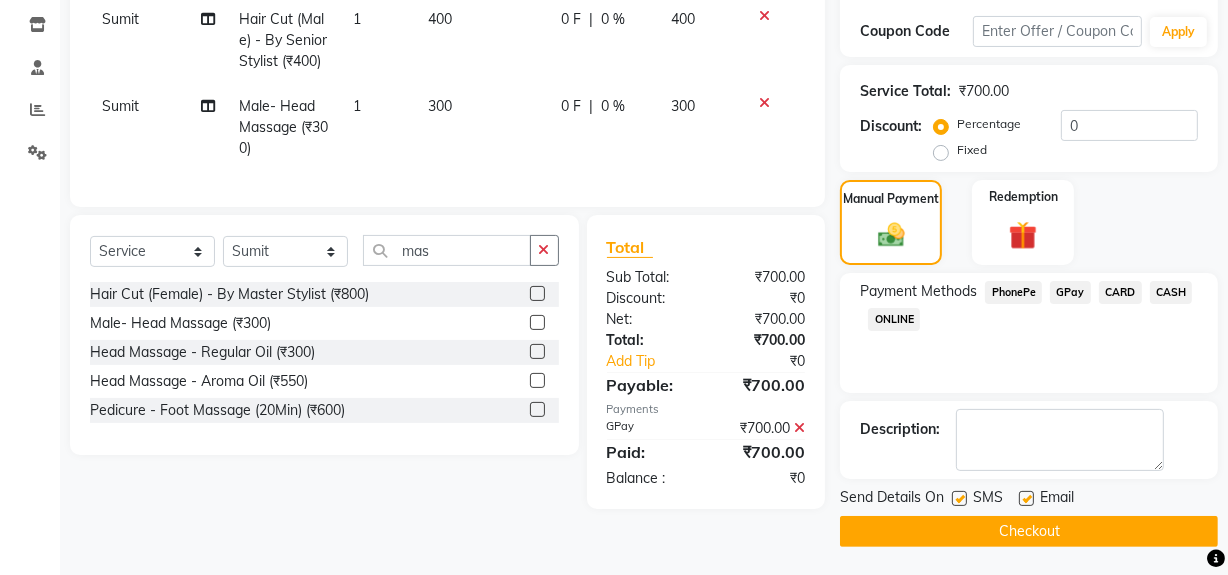 click 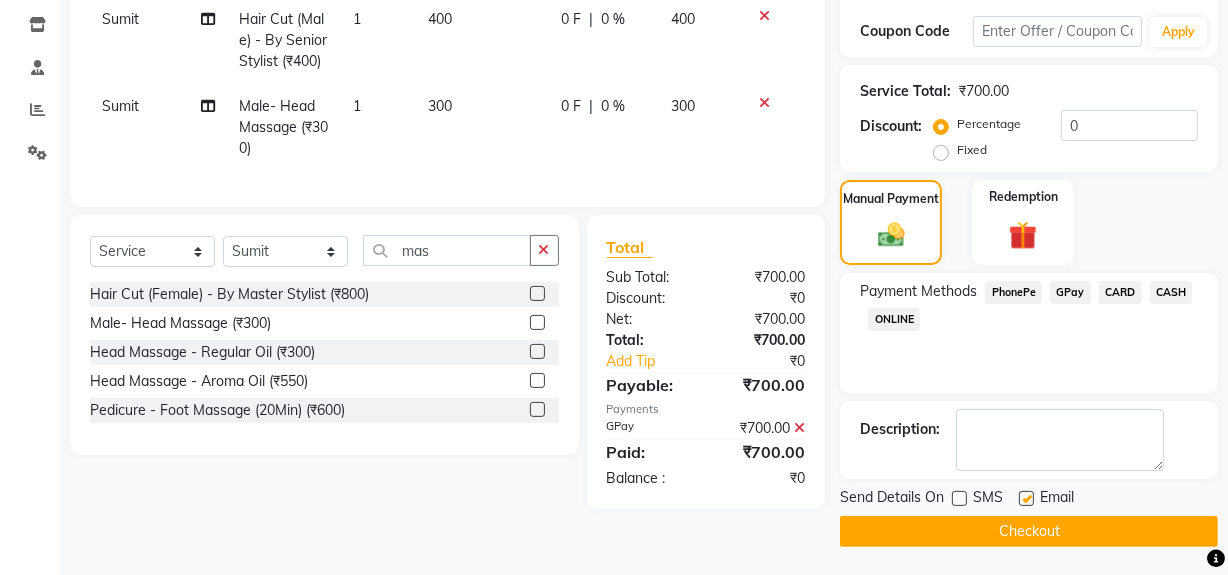 click on "Email" 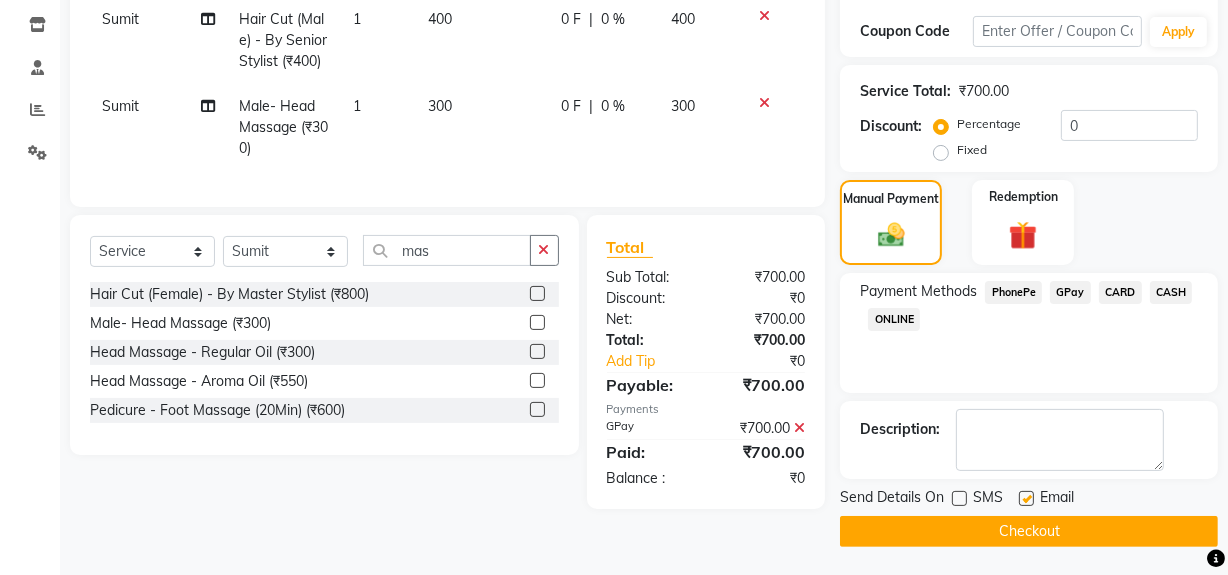 click 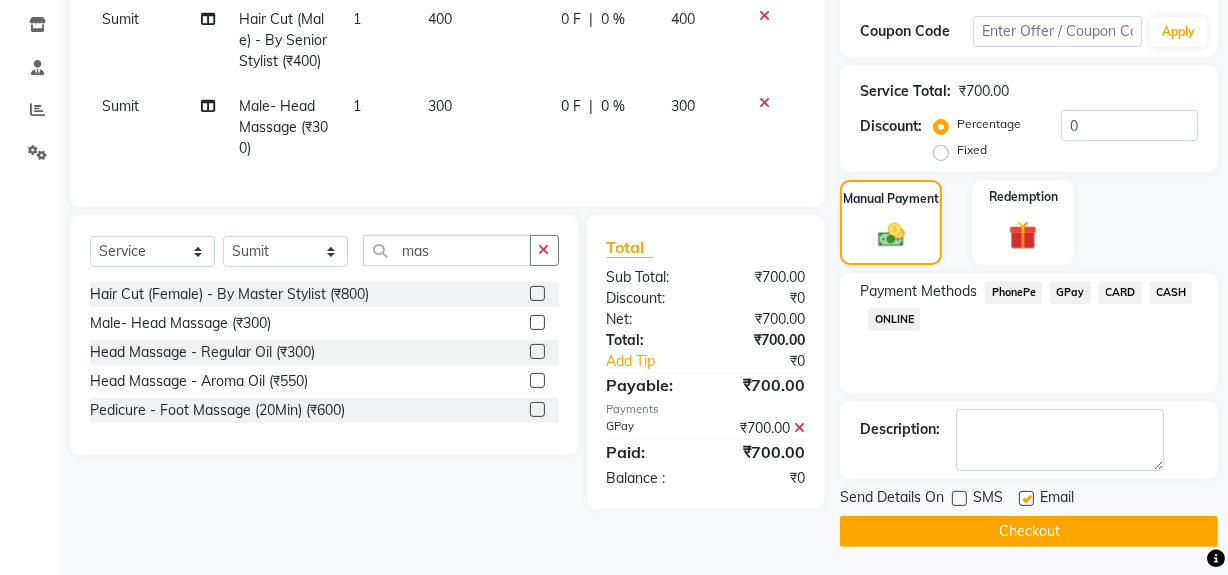 click at bounding box center [1025, 499] 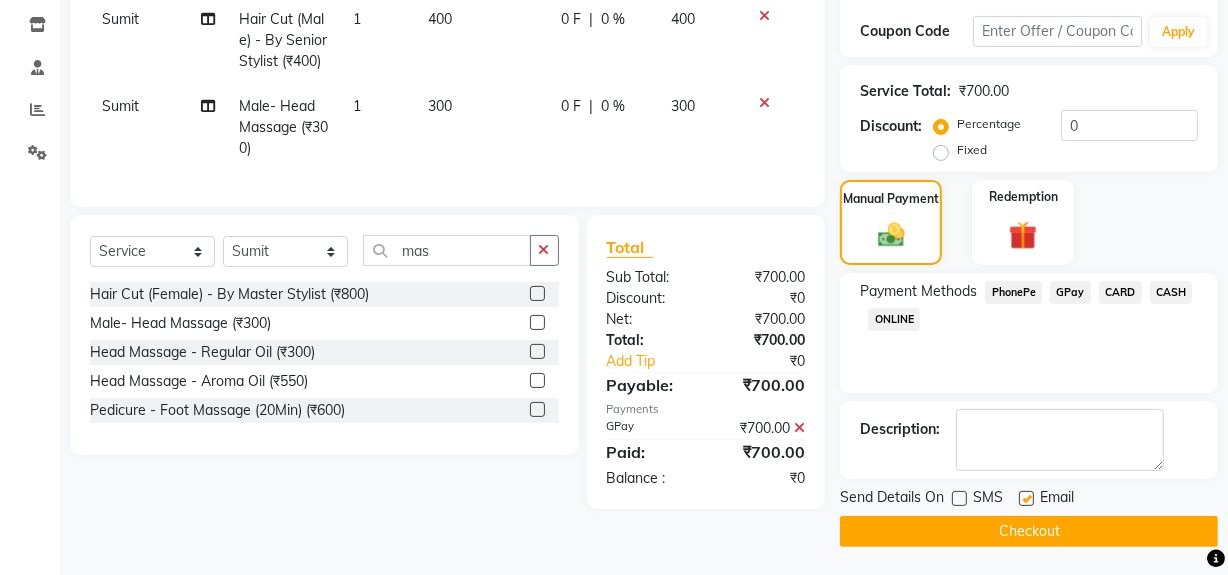 checkbox on "false" 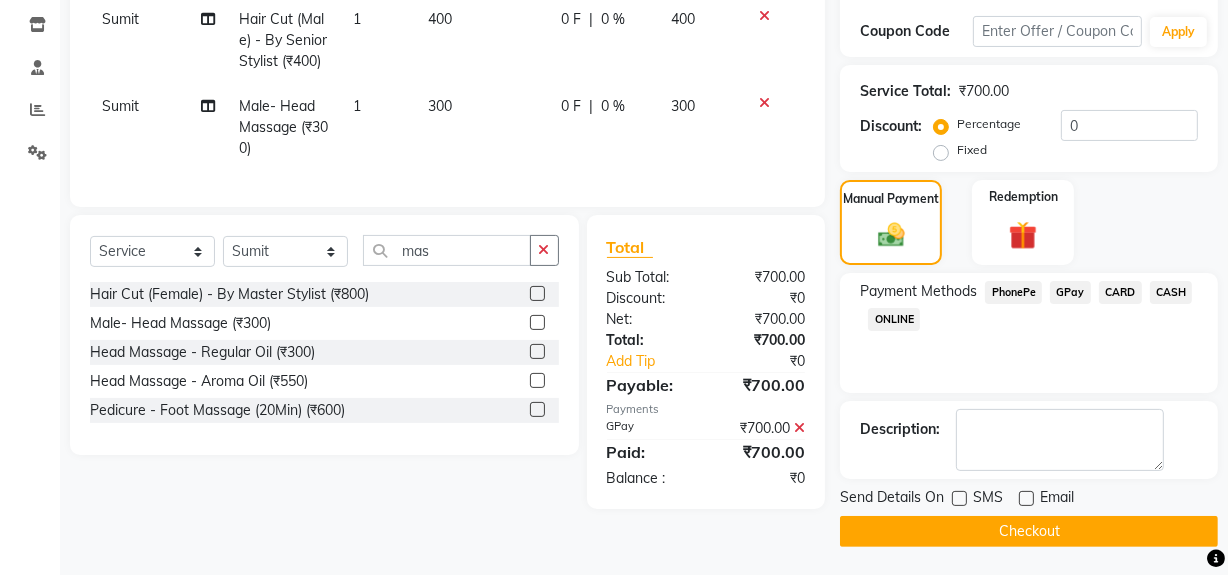 click on "Checkout" 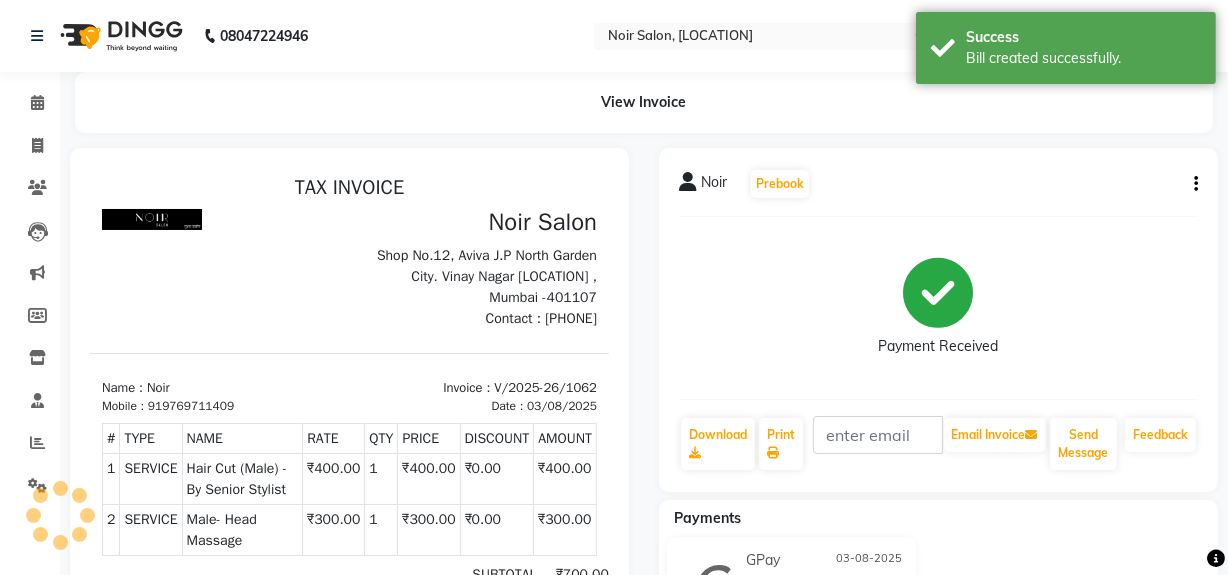 scroll, scrollTop: 0, scrollLeft: 0, axis: both 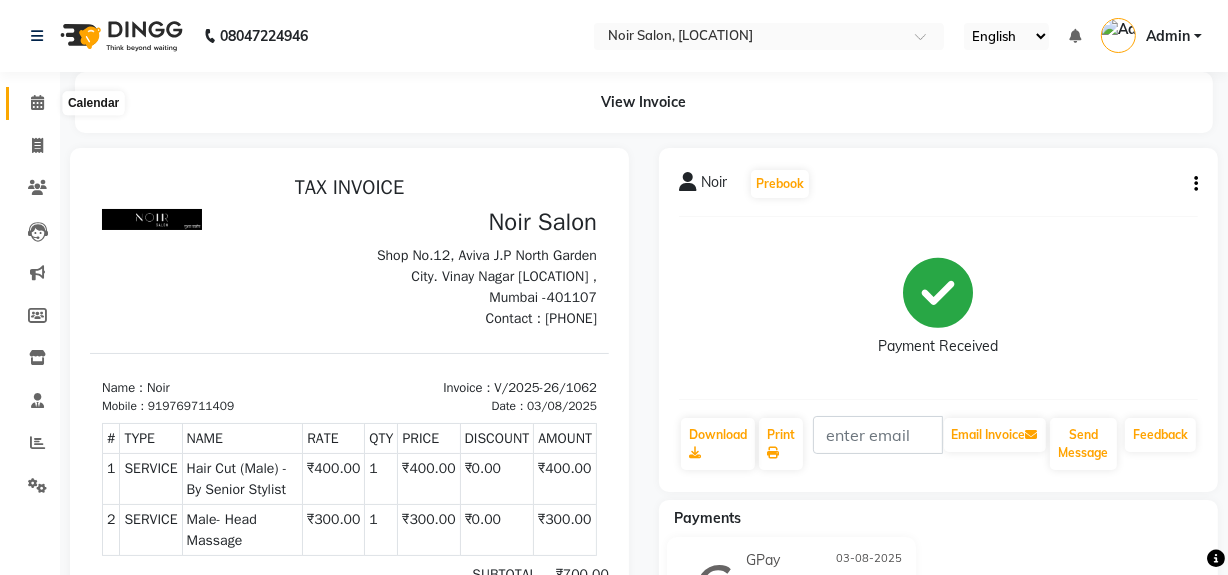 click 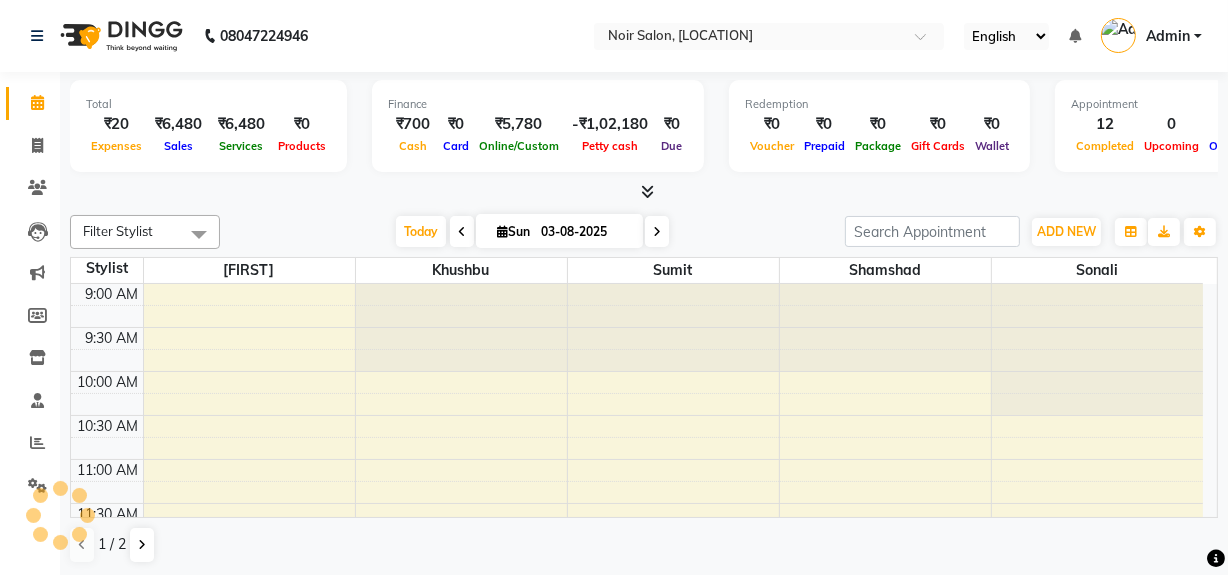 scroll, scrollTop: 0, scrollLeft: 0, axis: both 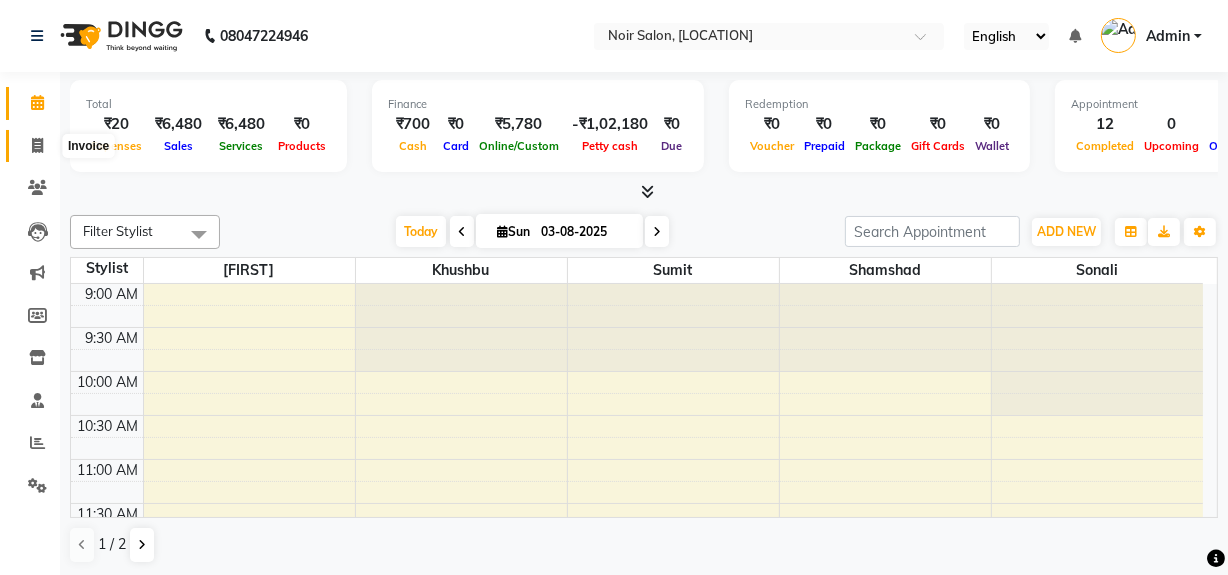 click 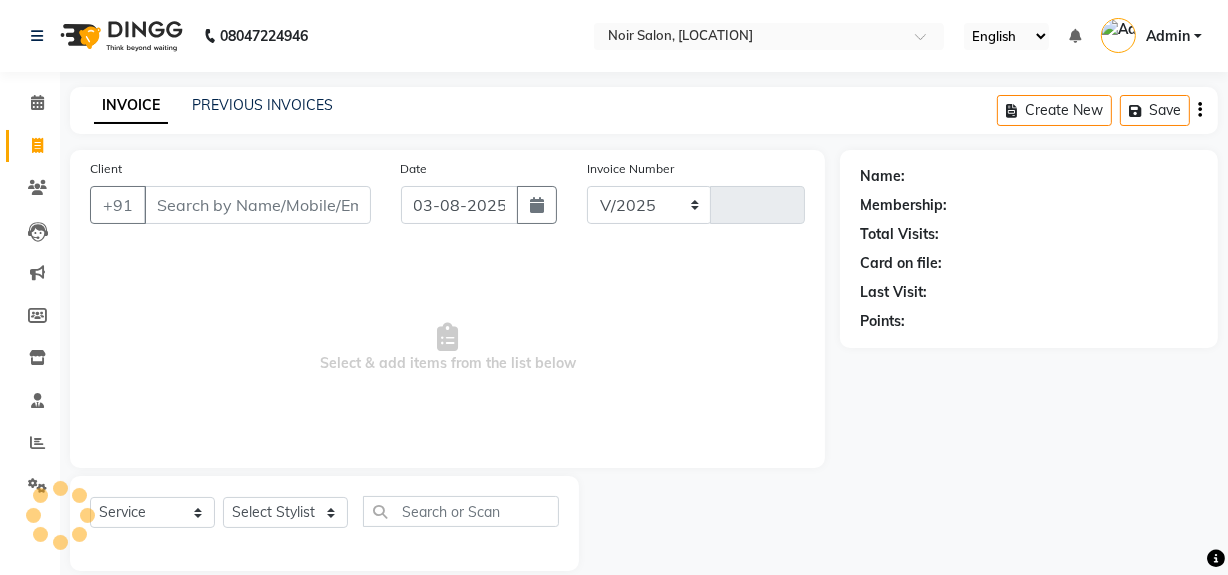 select on "5495" 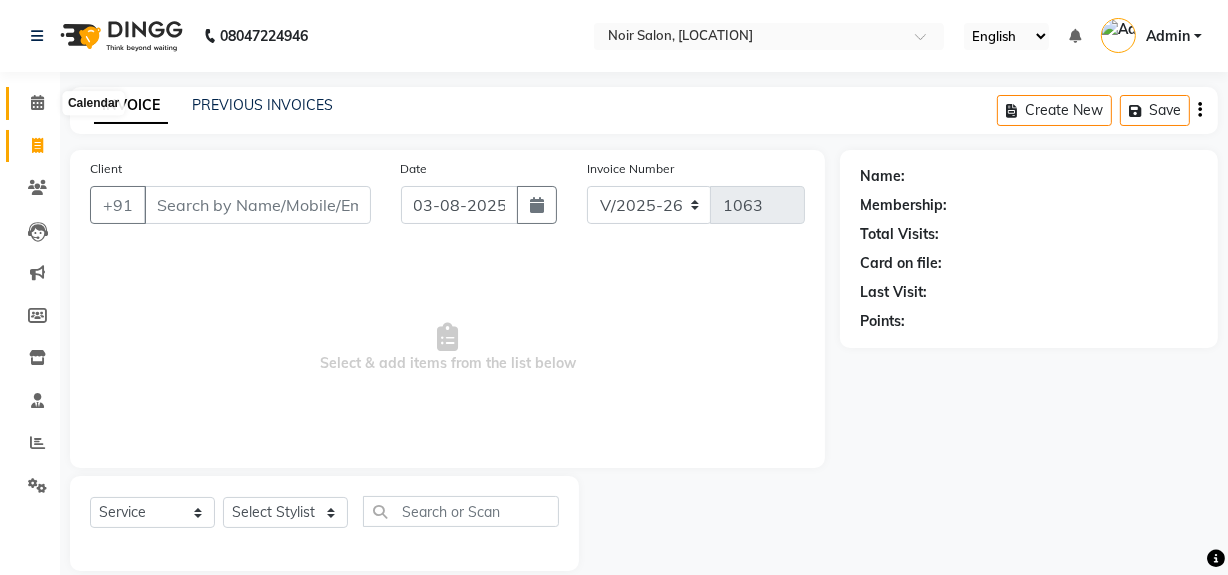 click 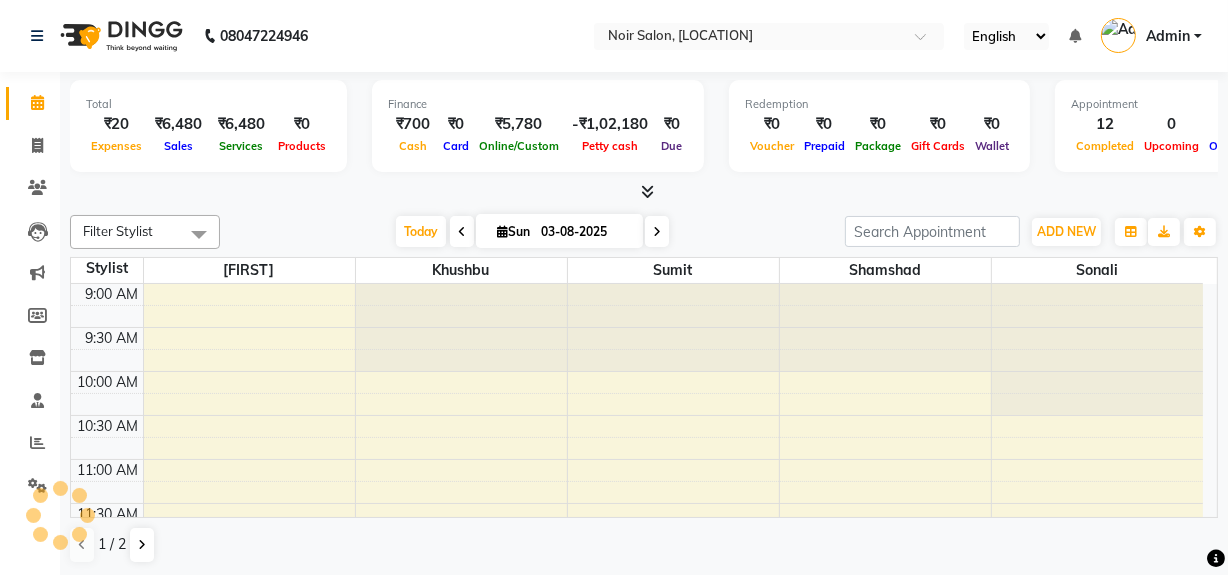 scroll, scrollTop: 0, scrollLeft: 0, axis: both 